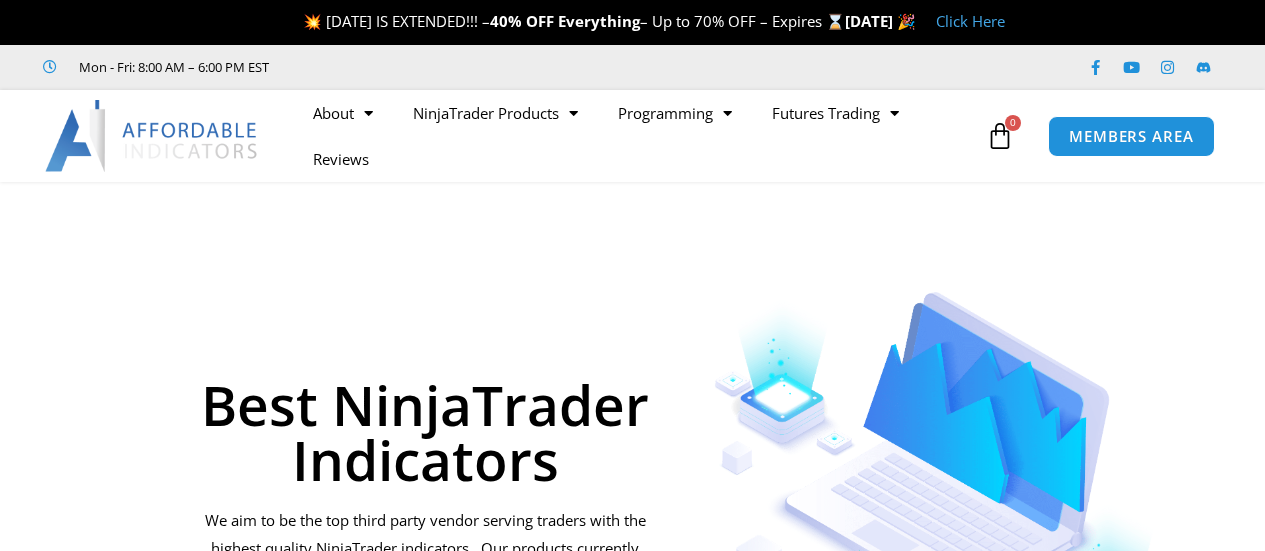 scroll, scrollTop: 0, scrollLeft: 0, axis: both 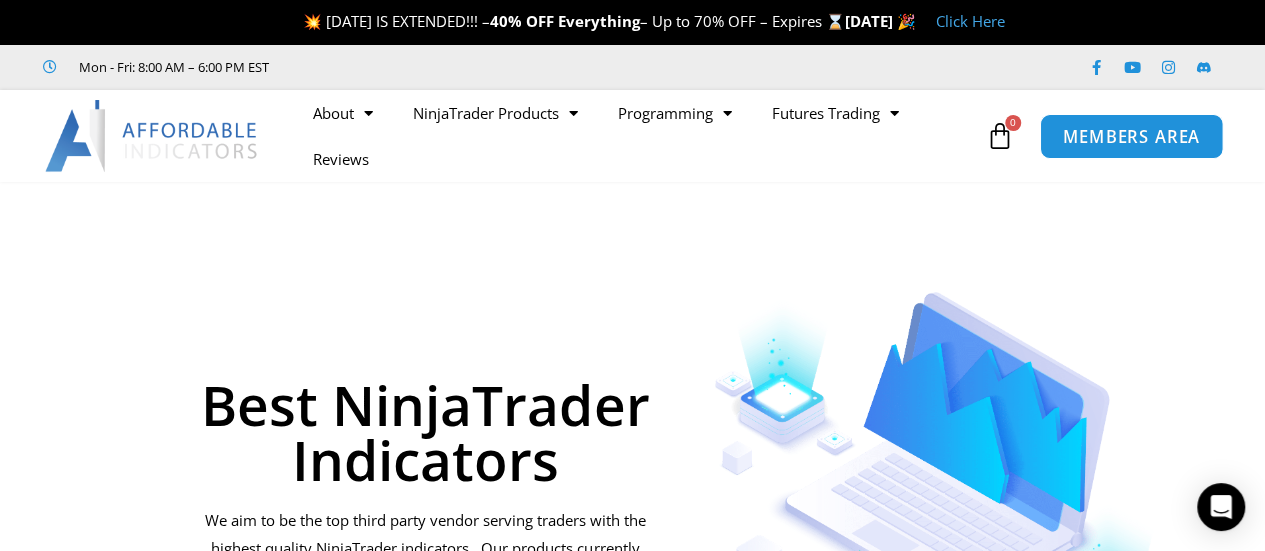 click on "MEMBERS AREA" at bounding box center [1131, 136] 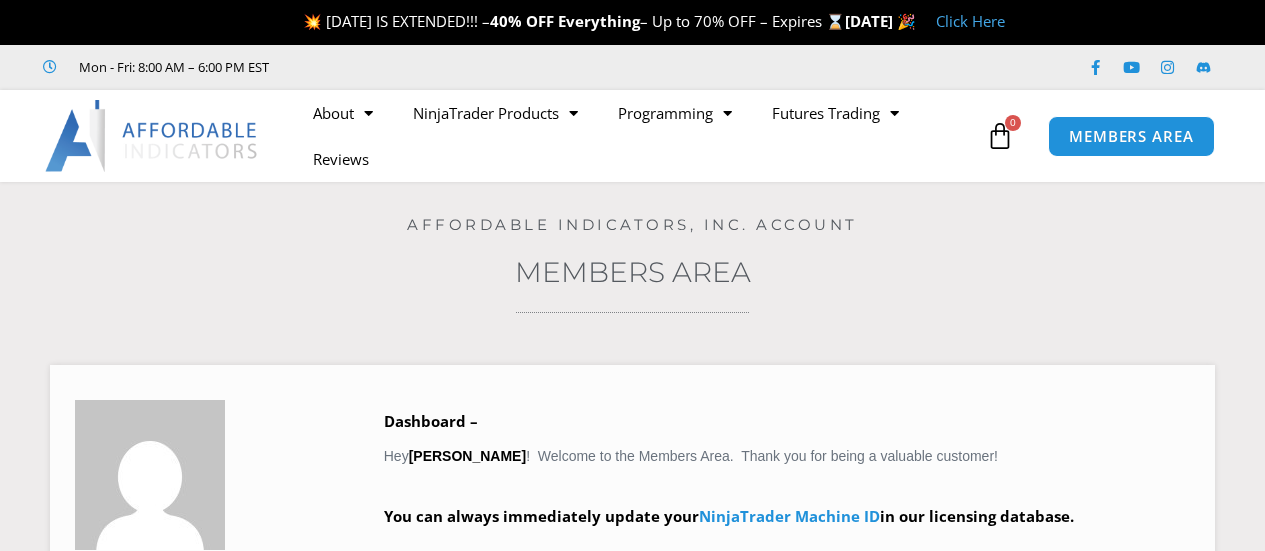 scroll, scrollTop: 0, scrollLeft: 0, axis: both 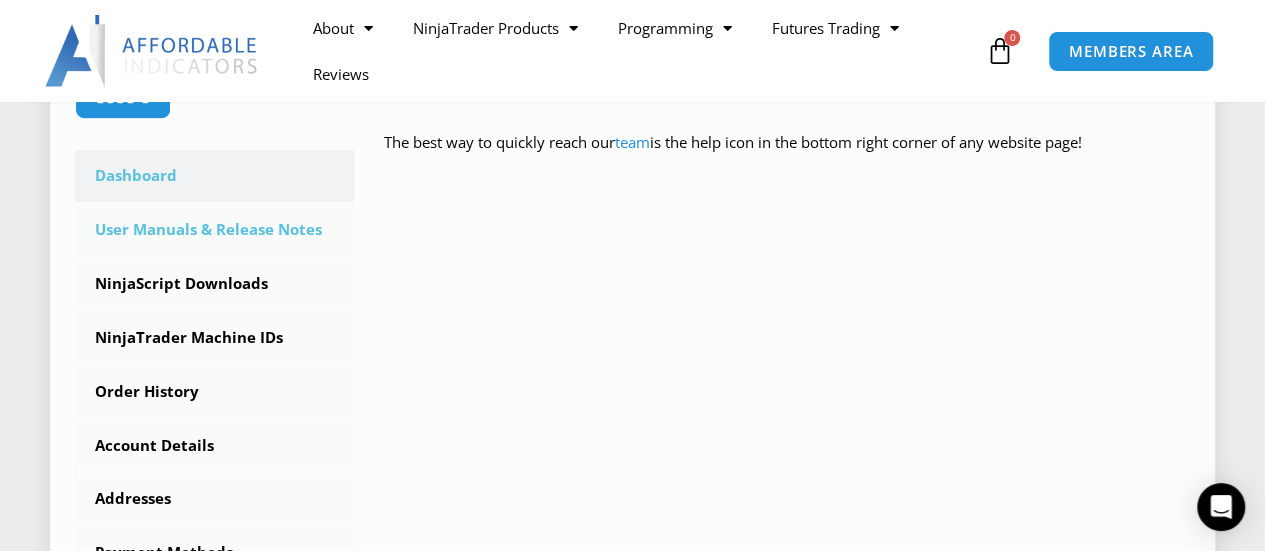 click on "User Manuals & Release Notes" at bounding box center (214, 230) 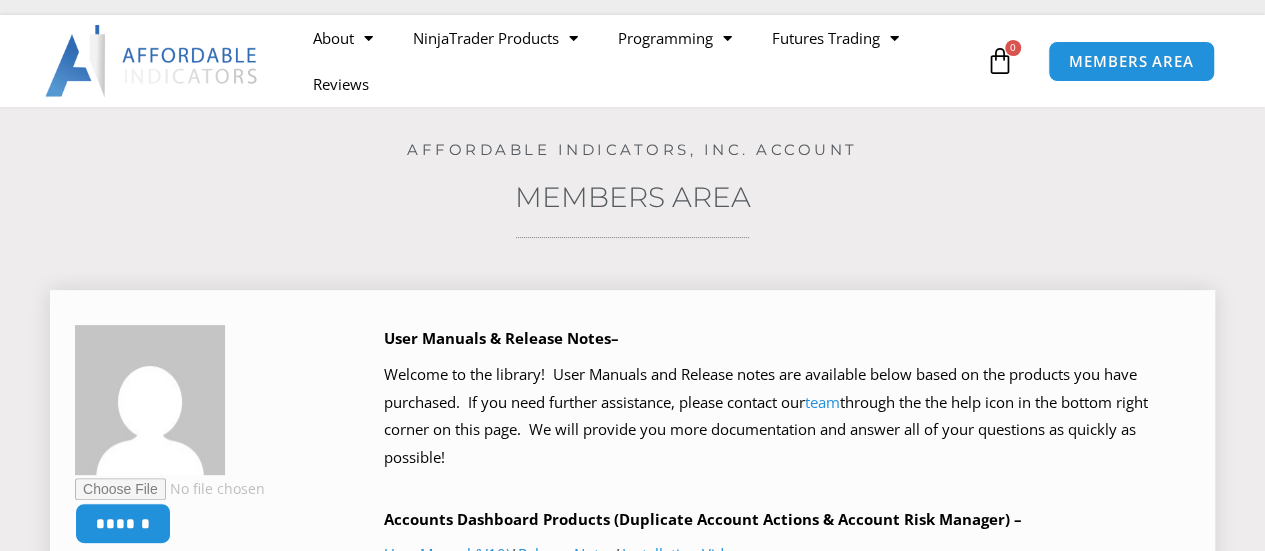 scroll, scrollTop: 0, scrollLeft: 0, axis: both 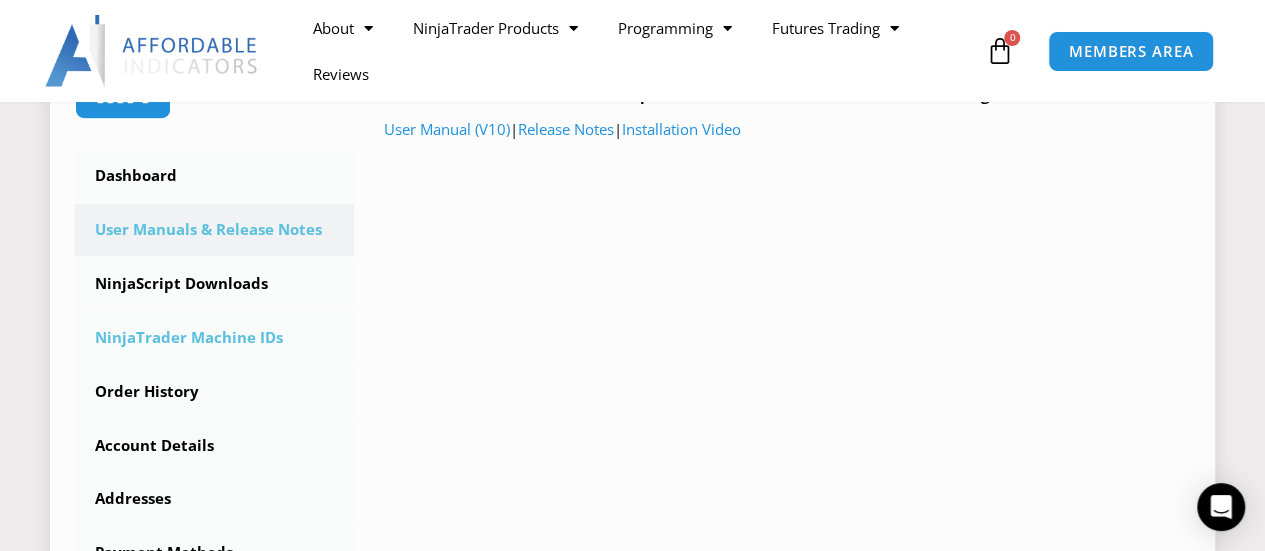 click on "NinjaTrader Machine IDs" at bounding box center (214, 338) 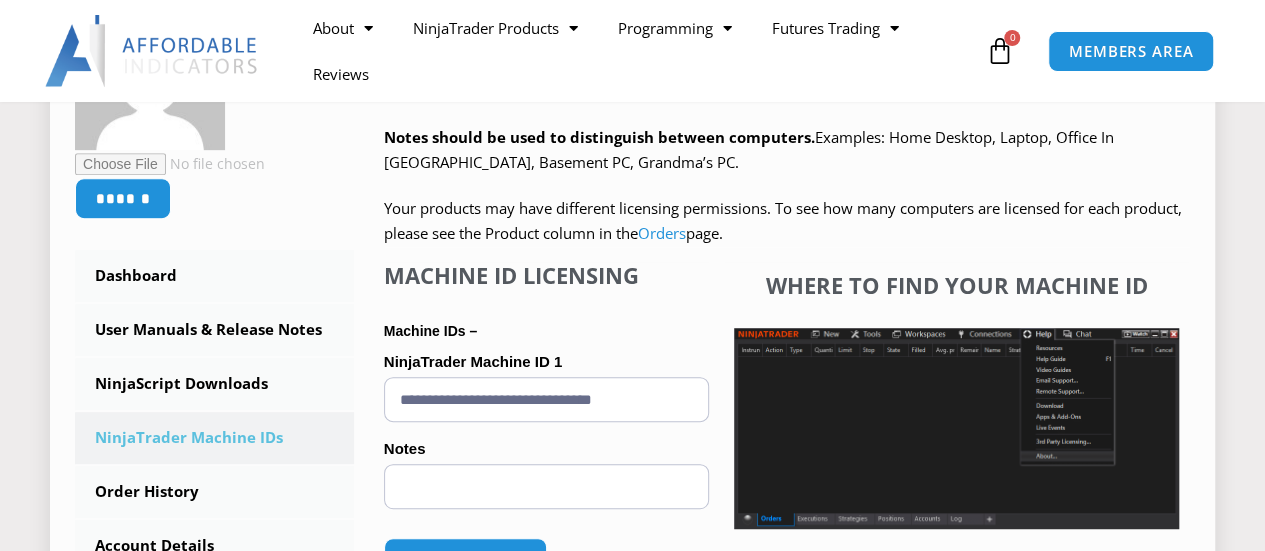 scroll, scrollTop: 400, scrollLeft: 0, axis: vertical 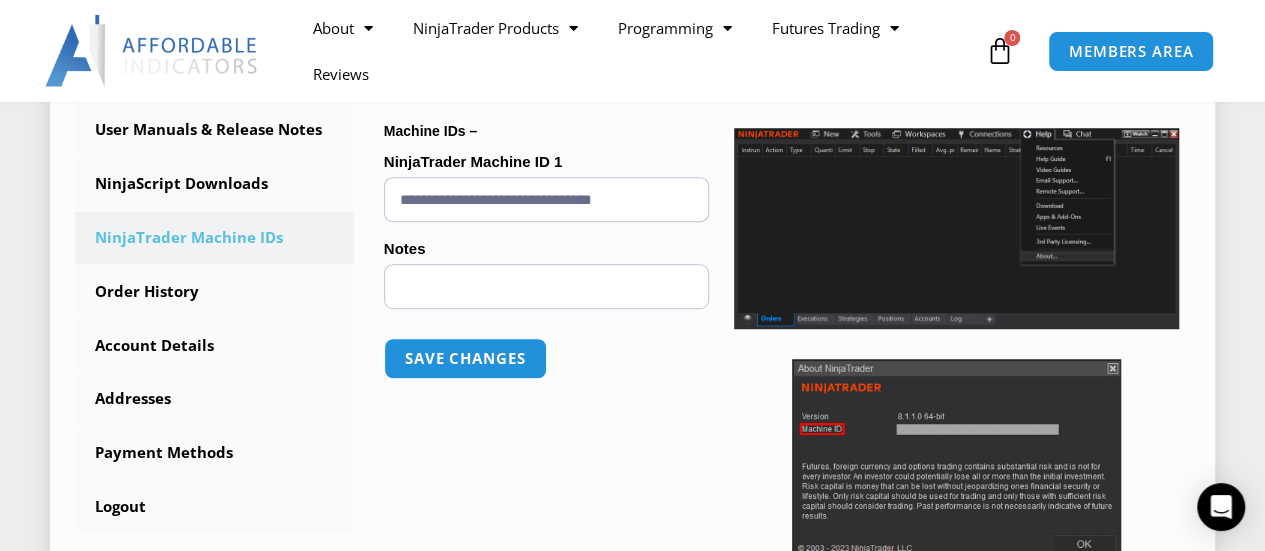 drag, startPoint x: 400, startPoint y: 194, endPoint x: 936, endPoint y: 205, distance: 536.11285 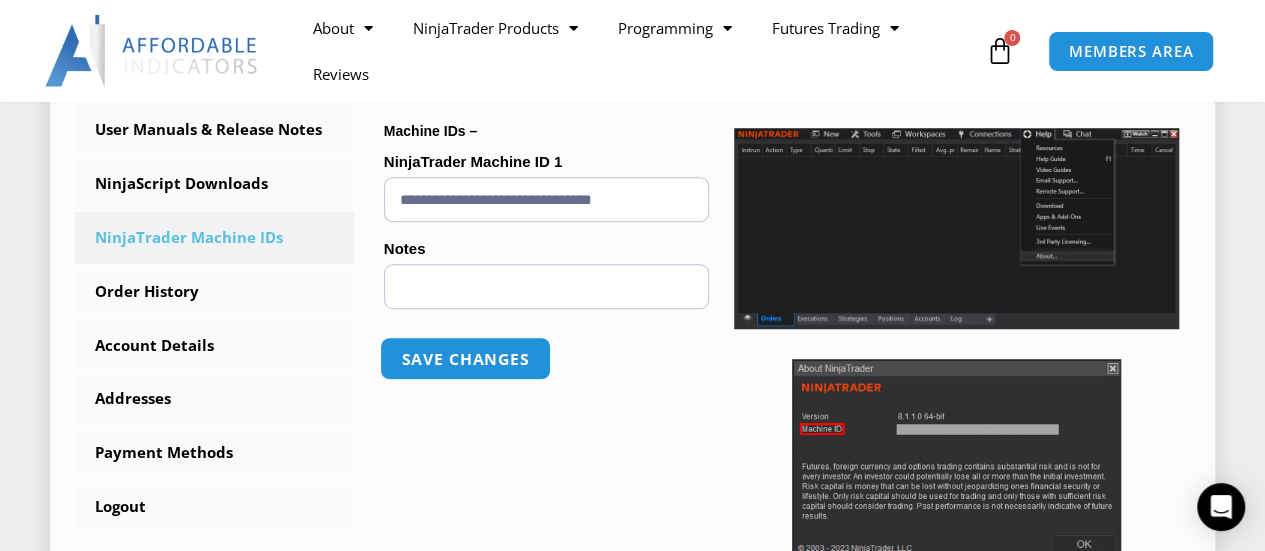 drag, startPoint x: 493, startPoint y: 361, endPoint x: 512, endPoint y: 357, distance: 19.416489 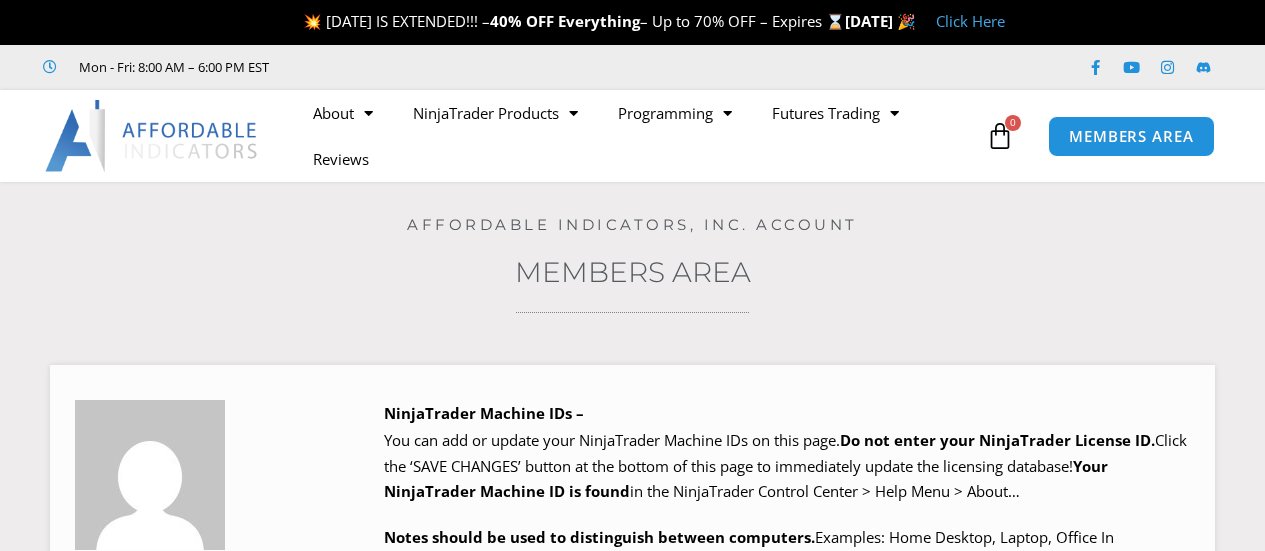 scroll, scrollTop: 0, scrollLeft: 0, axis: both 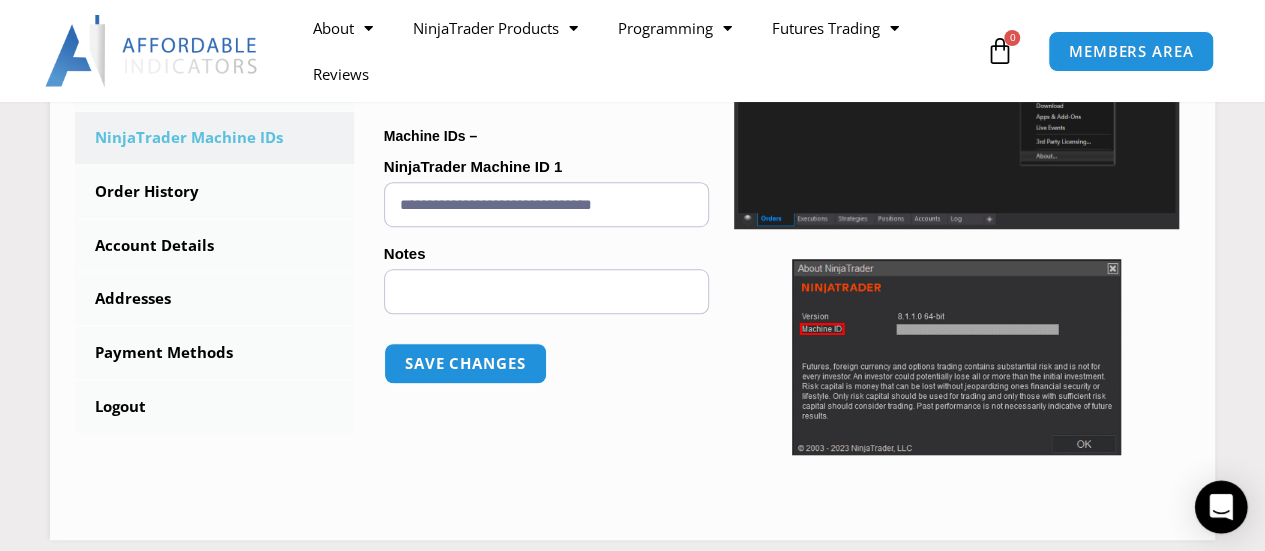 click 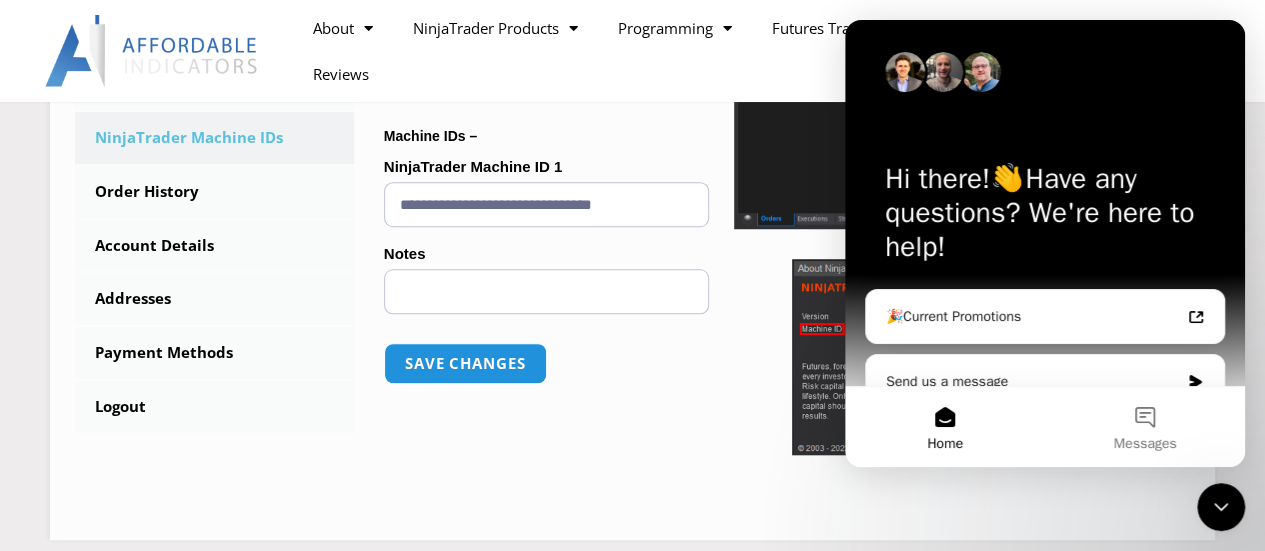 scroll, scrollTop: 0, scrollLeft: 0, axis: both 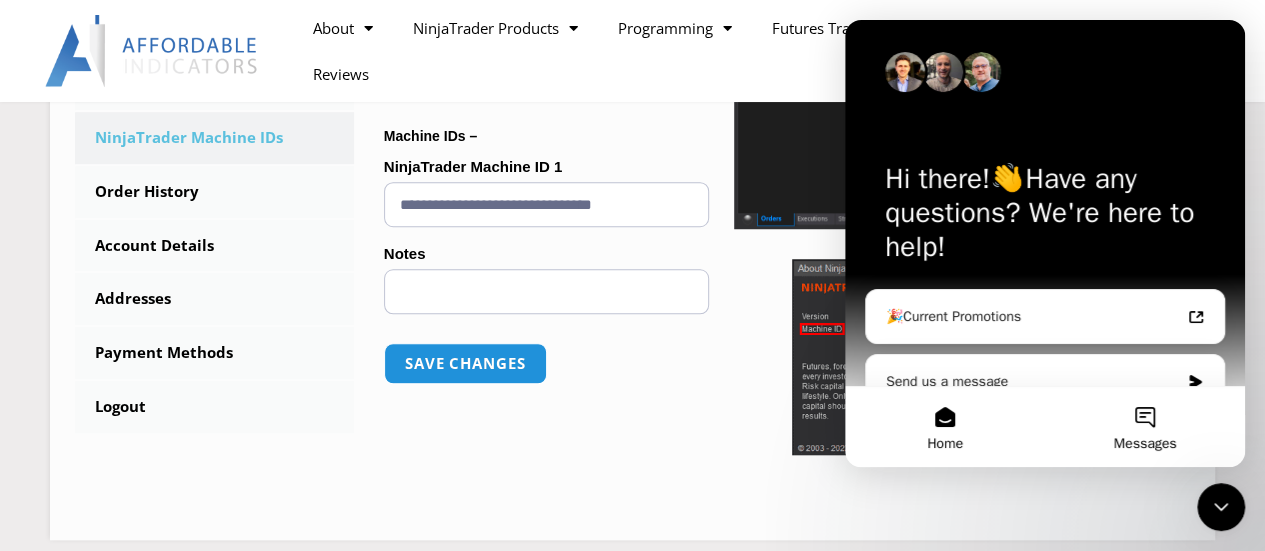 click on "Messages" at bounding box center (1145, 427) 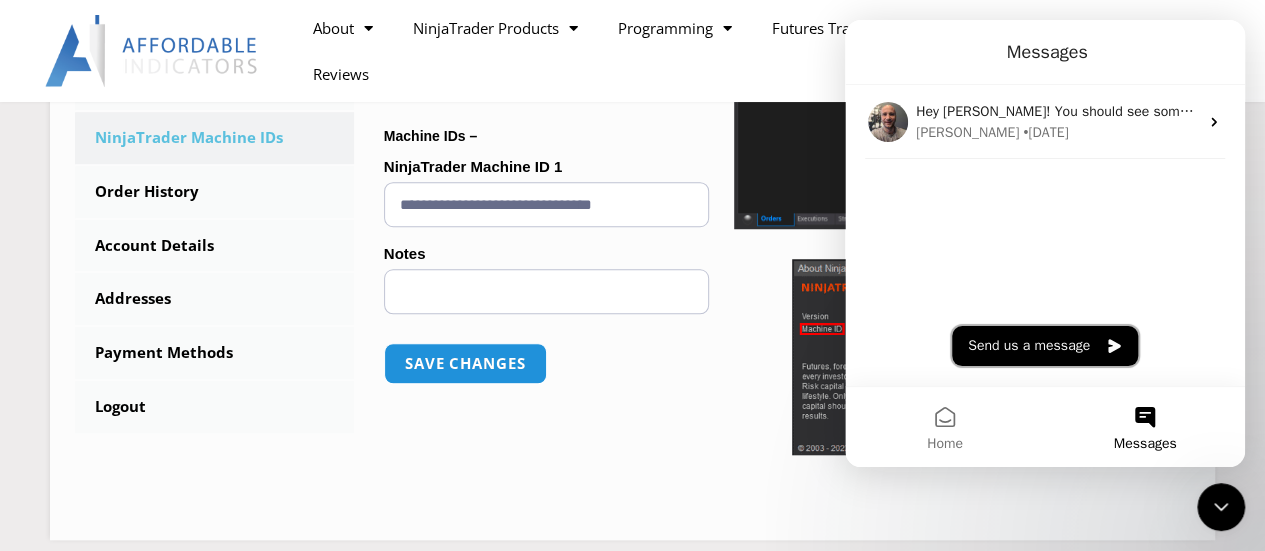 drag, startPoint x: 1023, startPoint y: 341, endPoint x: 1107, endPoint y: 361, distance: 86.34813 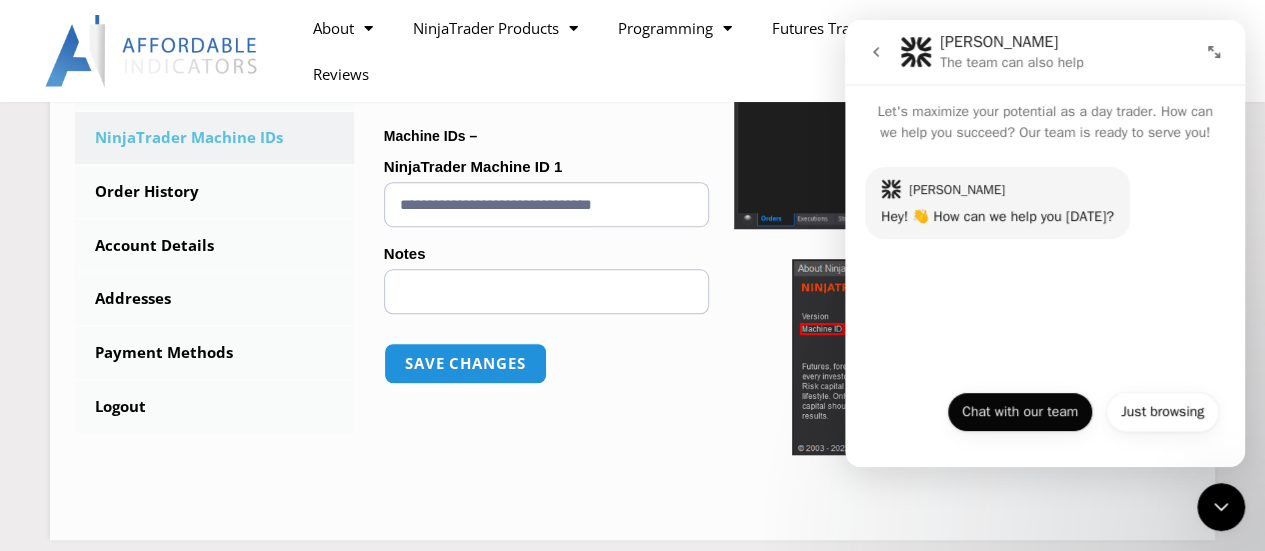 click on "Chat with our team" at bounding box center (1020, 412) 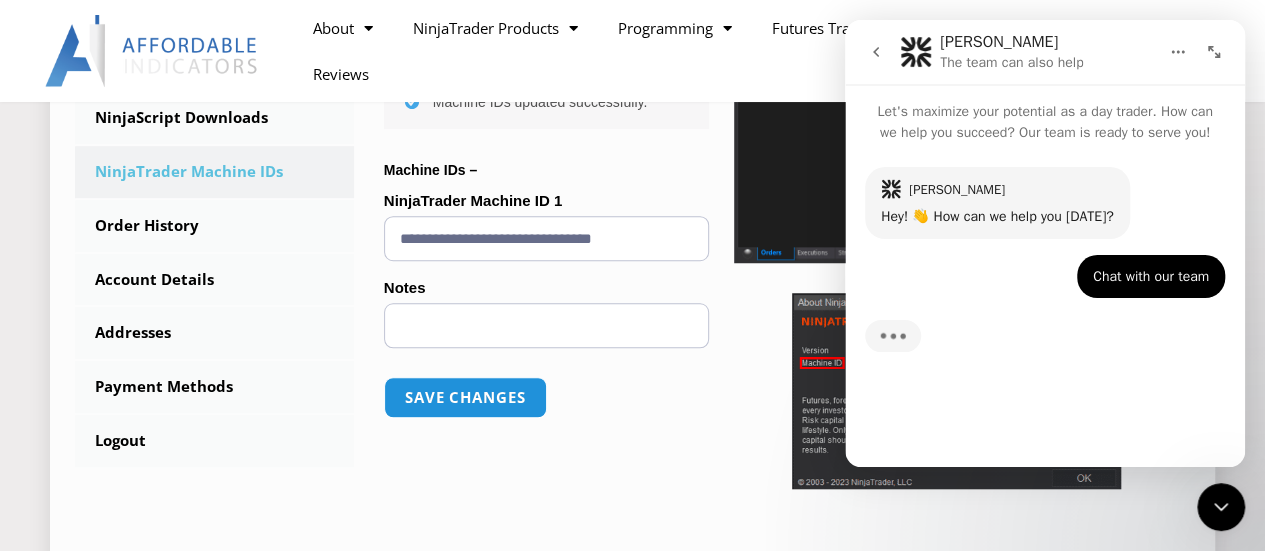 scroll, scrollTop: 600, scrollLeft: 0, axis: vertical 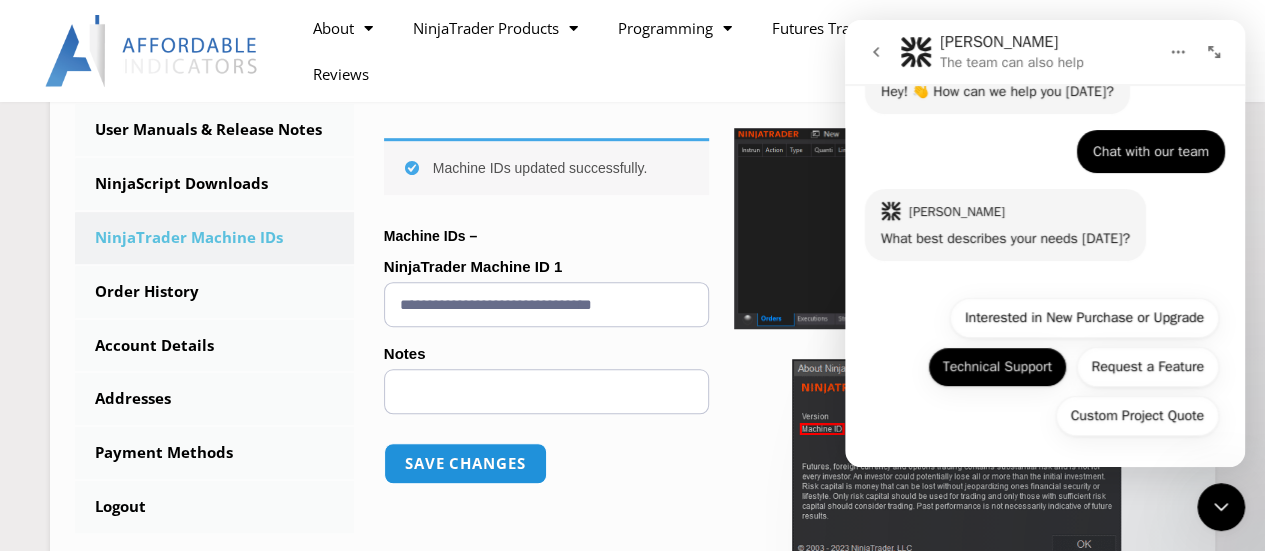 click on "Technical Support" at bounding box center [997, 367] 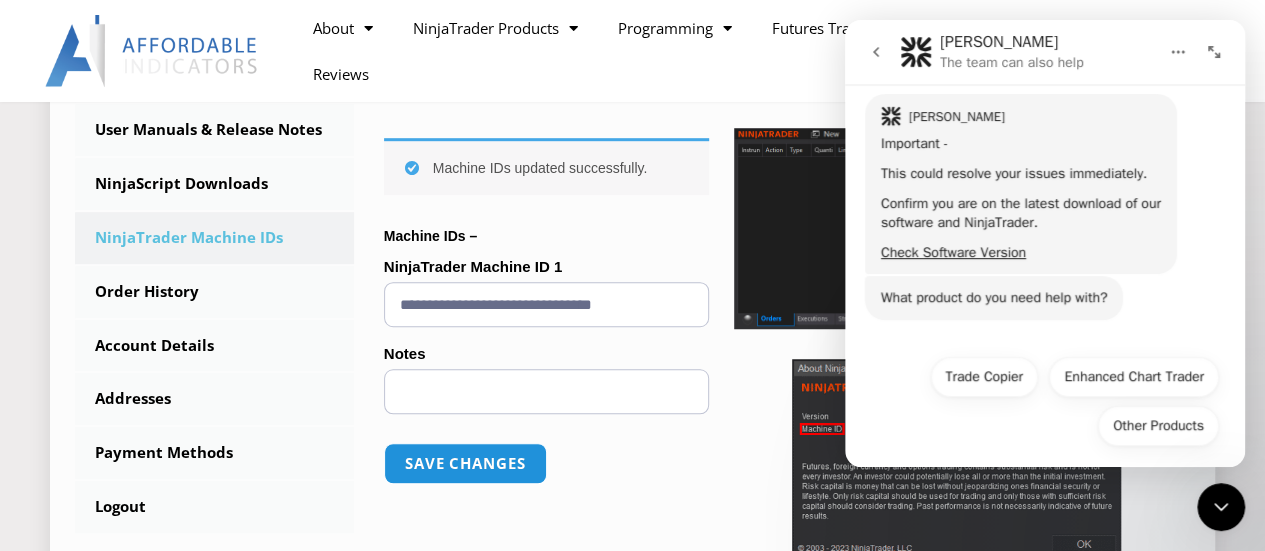 scroll, scrollTop: 377, scrollLeft: 0, axis: vertical 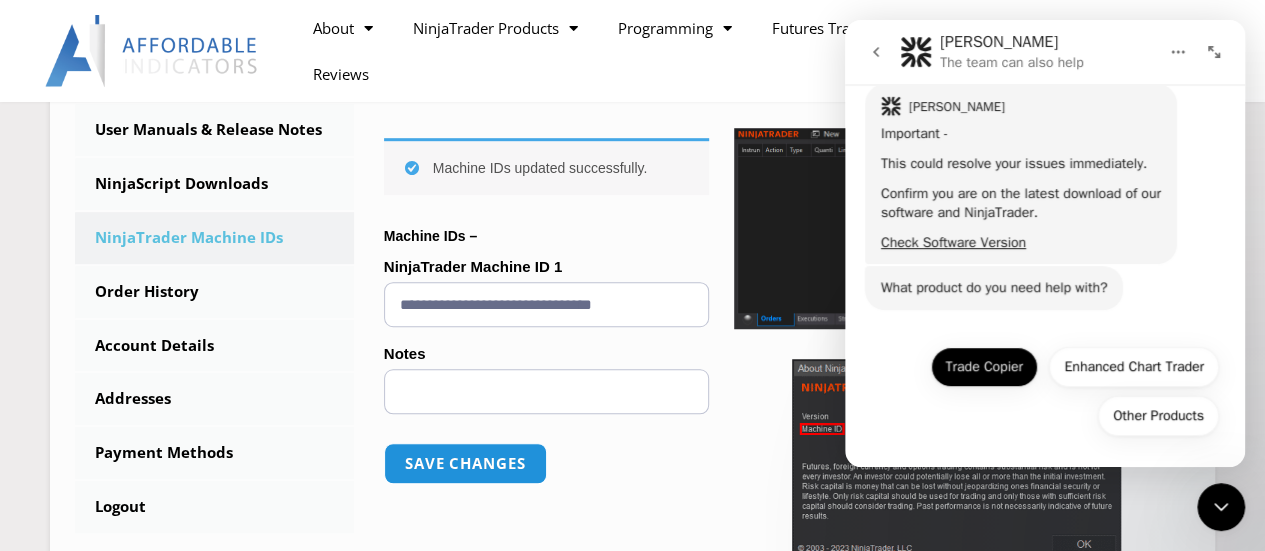 click on "Trade Copier" at bounding box center [984, 367] 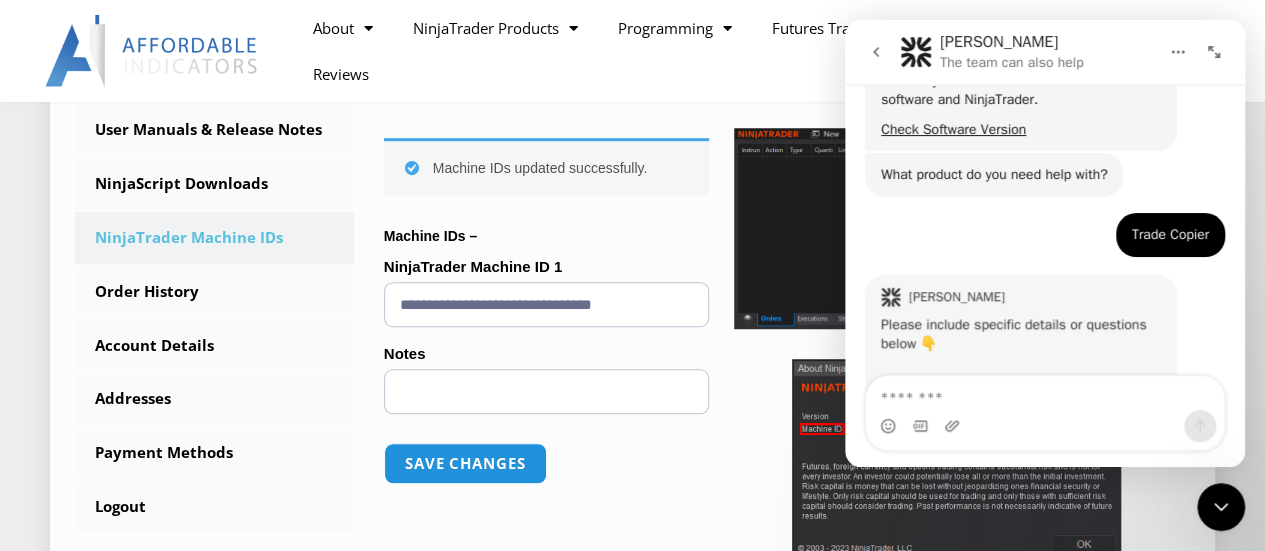 scroll, scrollTop: 557, scrollLeft: 0, axis: vertical 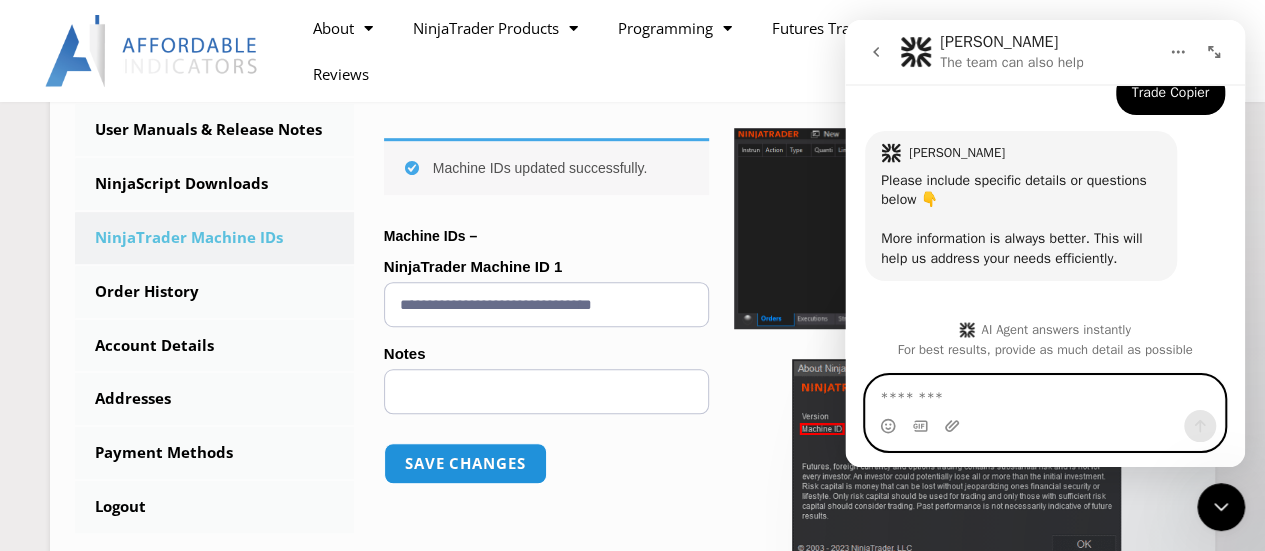 click at bounding box center (1045, 393) 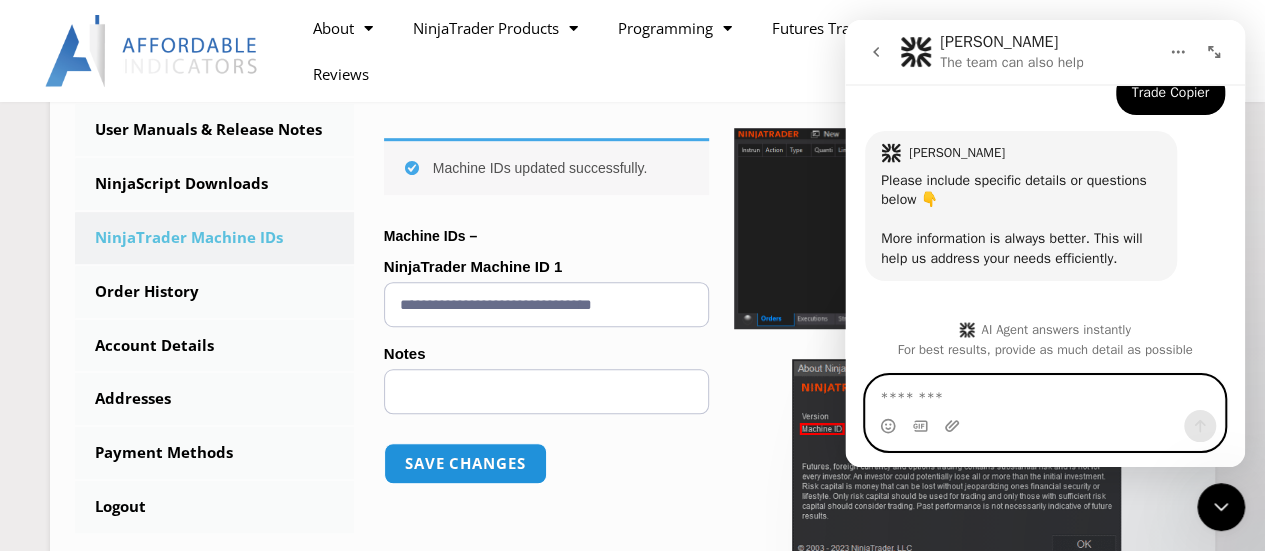 paste on "**********" 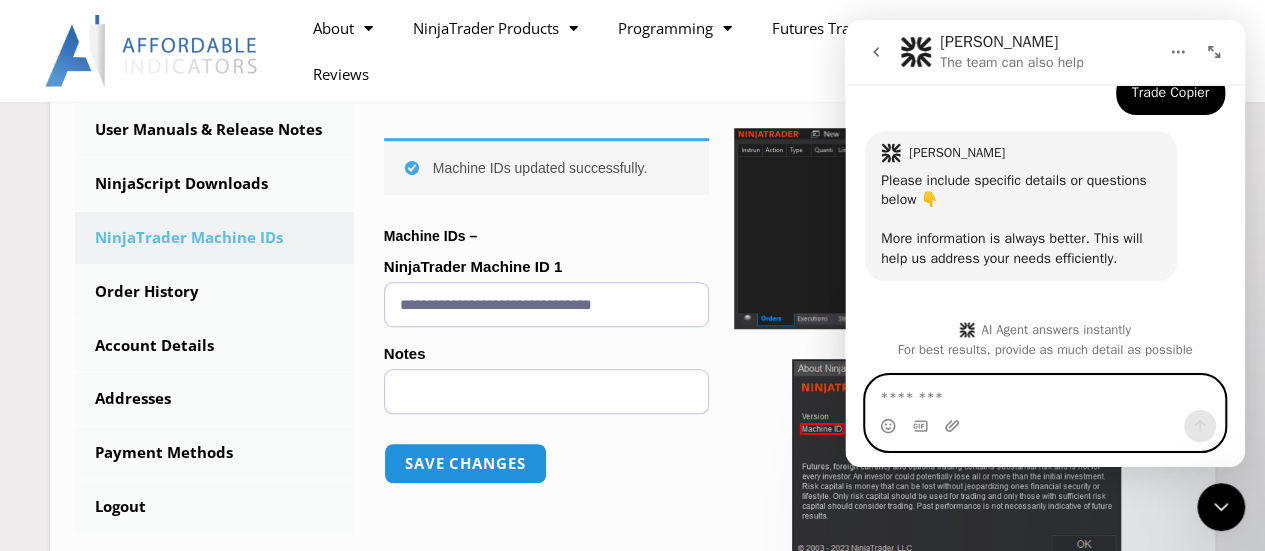 type on "**********" 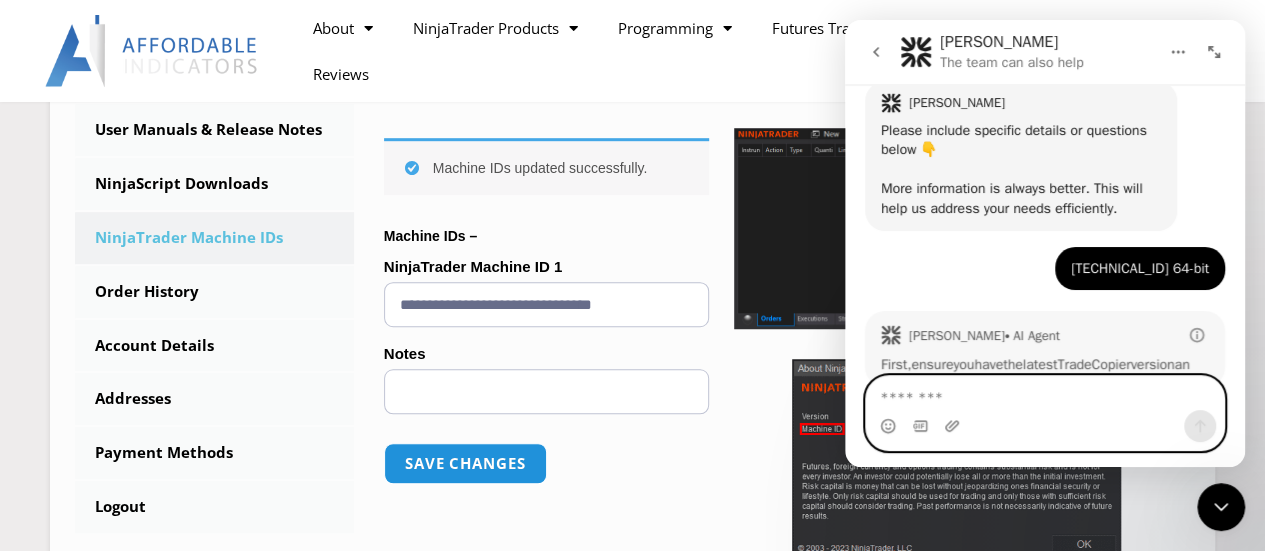 scroll, scrollTop: 703, scrollLeft: 0, axis: vertical 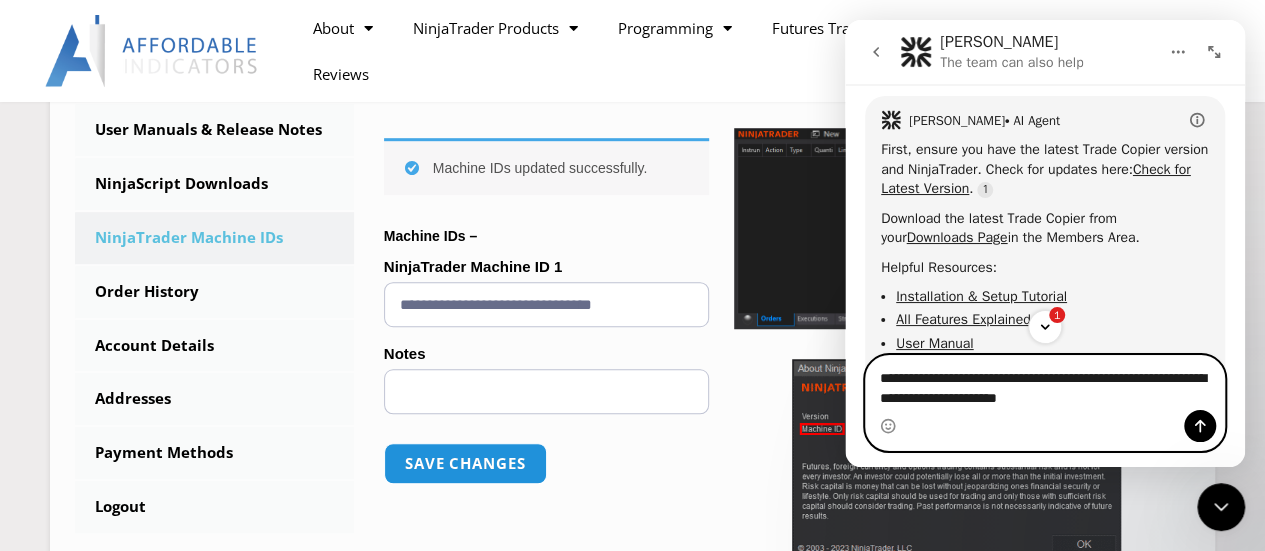 type on "**********" 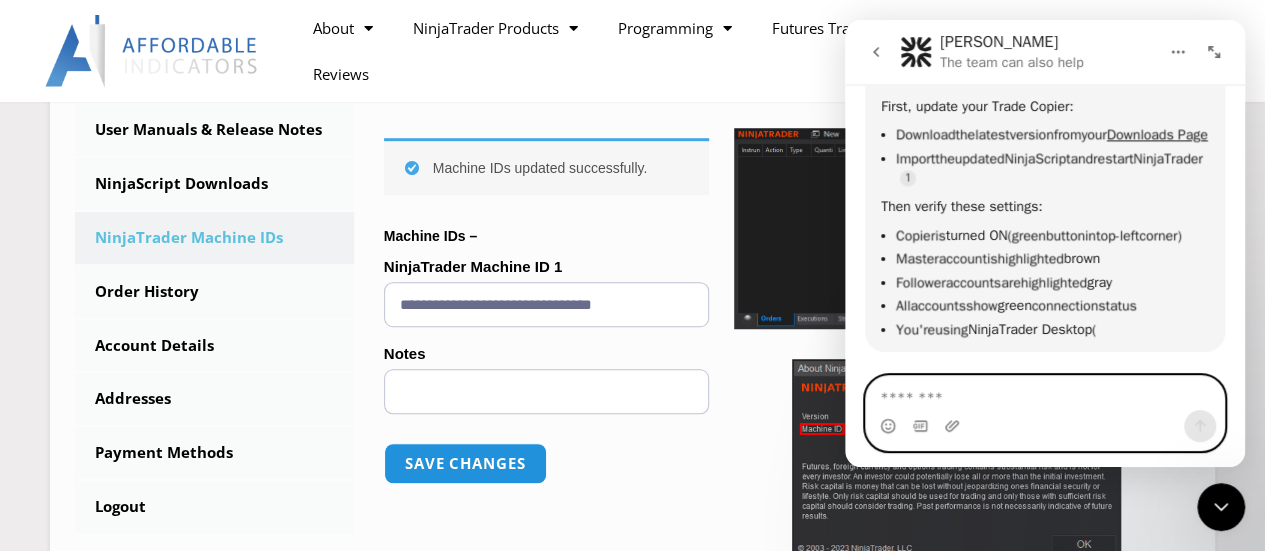 scroll, scrollTop: 1477, scrollLeft: 0, axis: vertical 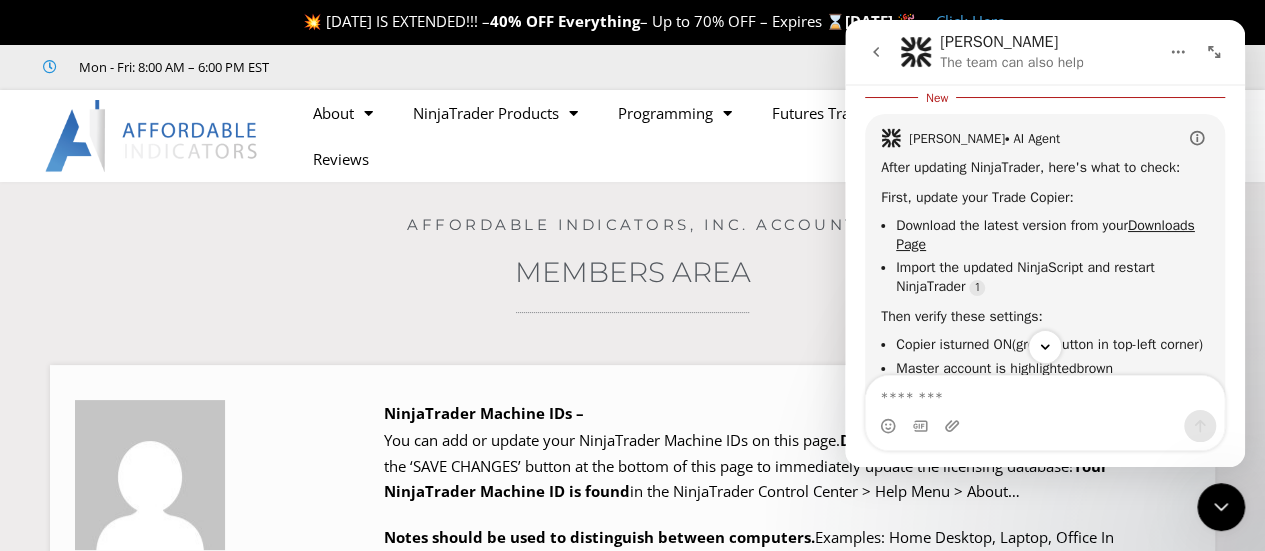 click on "Downloads Page" at bounding box center [1045, 235] 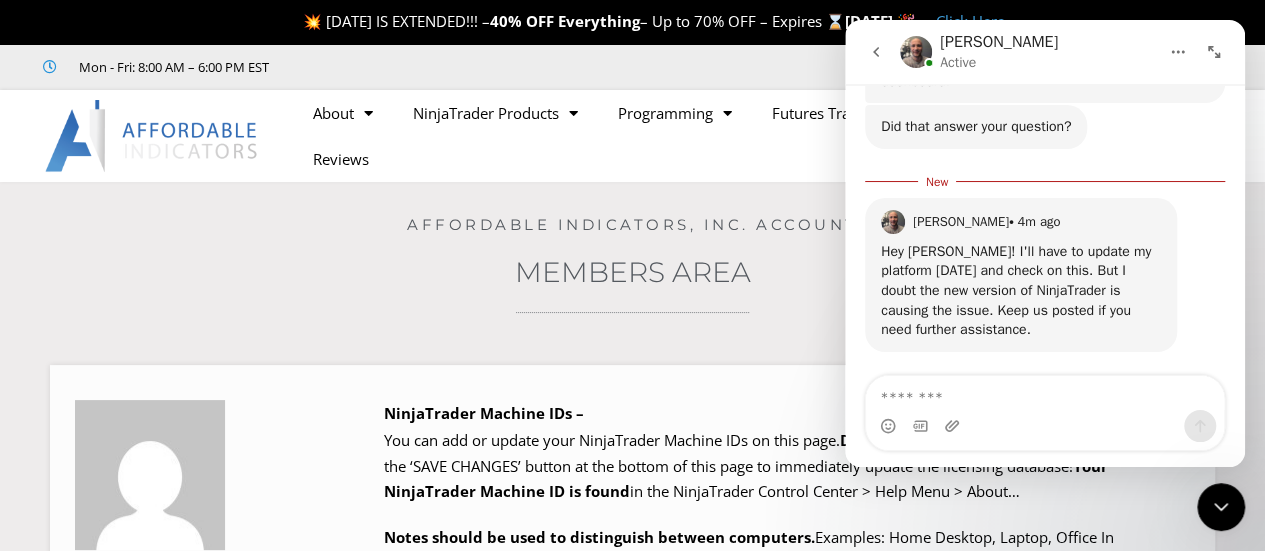 scroll, scrollTop: 1932, scrollLeft: 0, axis: vertical 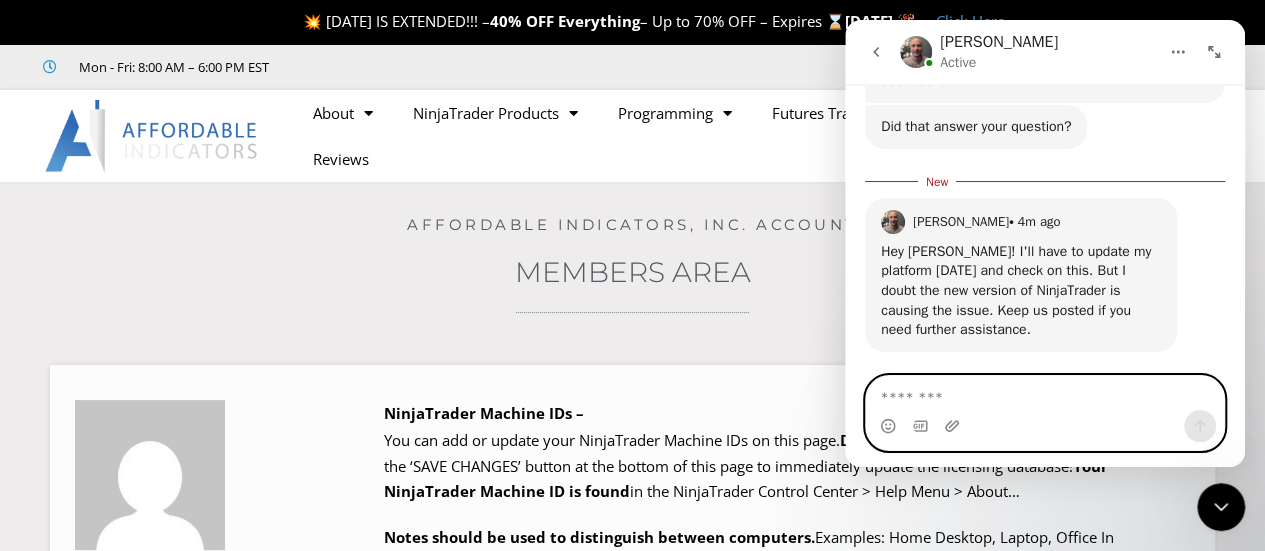 click at bounding box center [1045, 393] 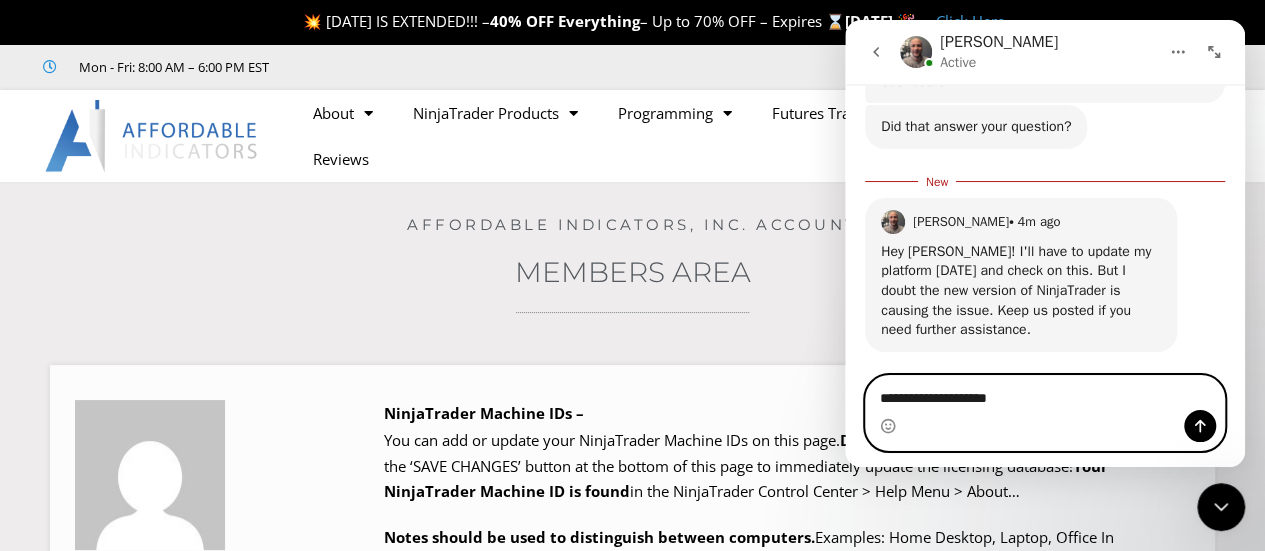 drag, startPoint x: 1027, startPoint y: 399, endPoint x: 663, endPoint y: 386, distance: 364.23206 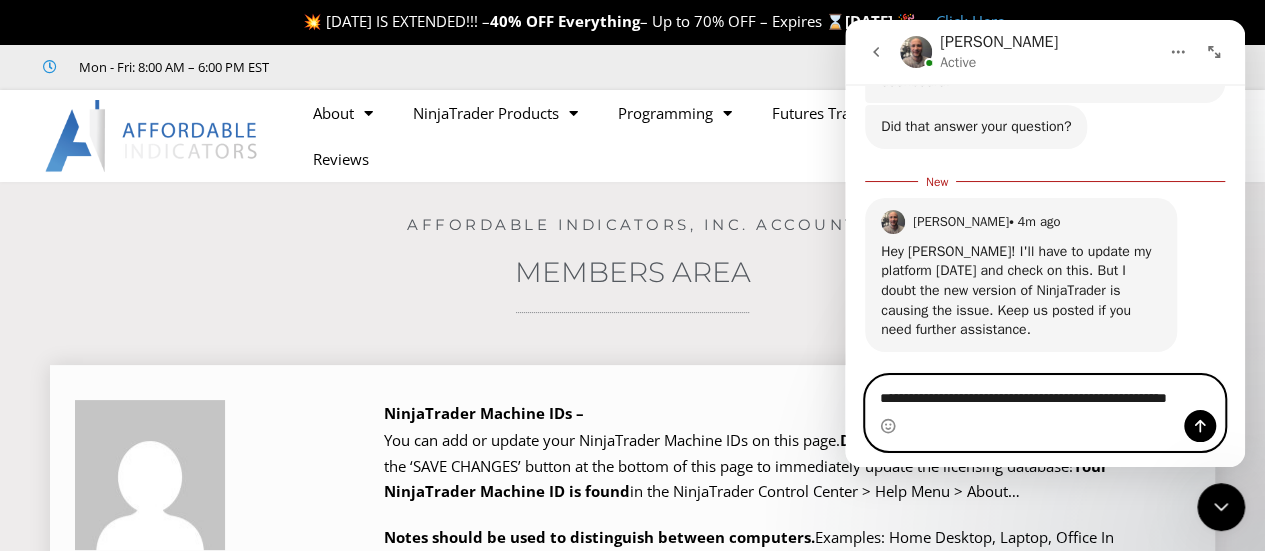scroll, scrollTop: 1952, scrollLeft: 0, axis: vertical 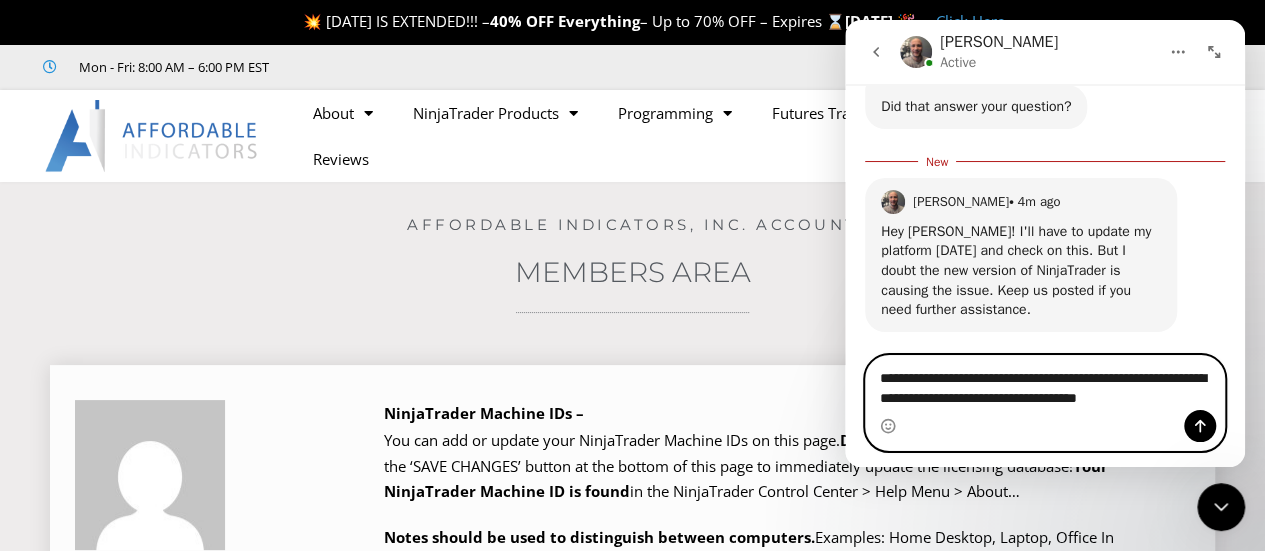 type on "**********" 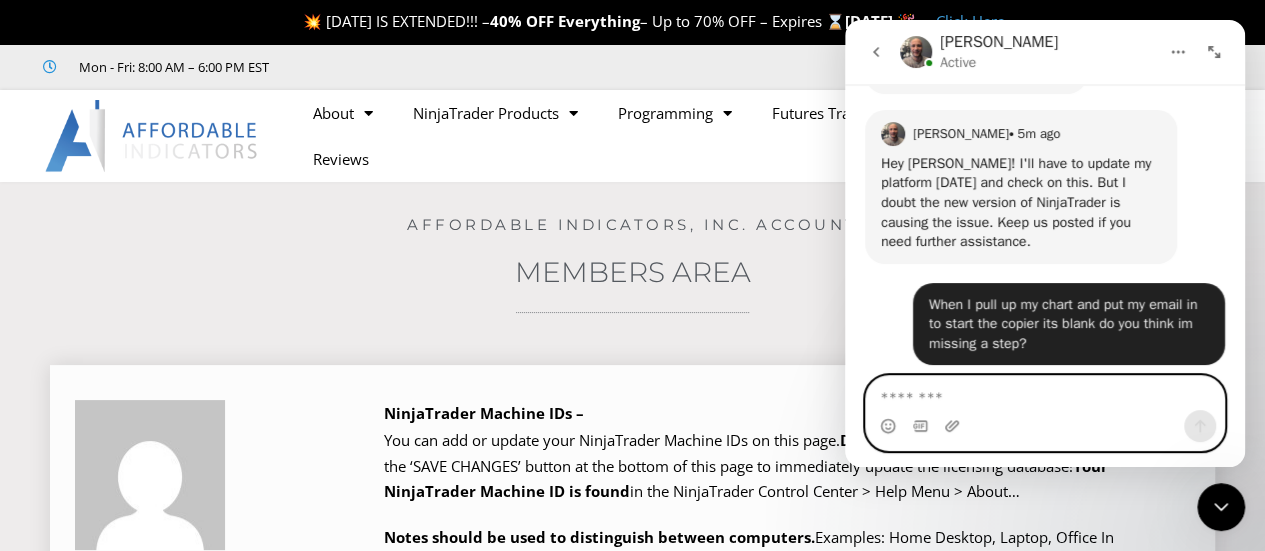 scroll, scrollTop: 1998, scrollLeft: 0, axis: vertical 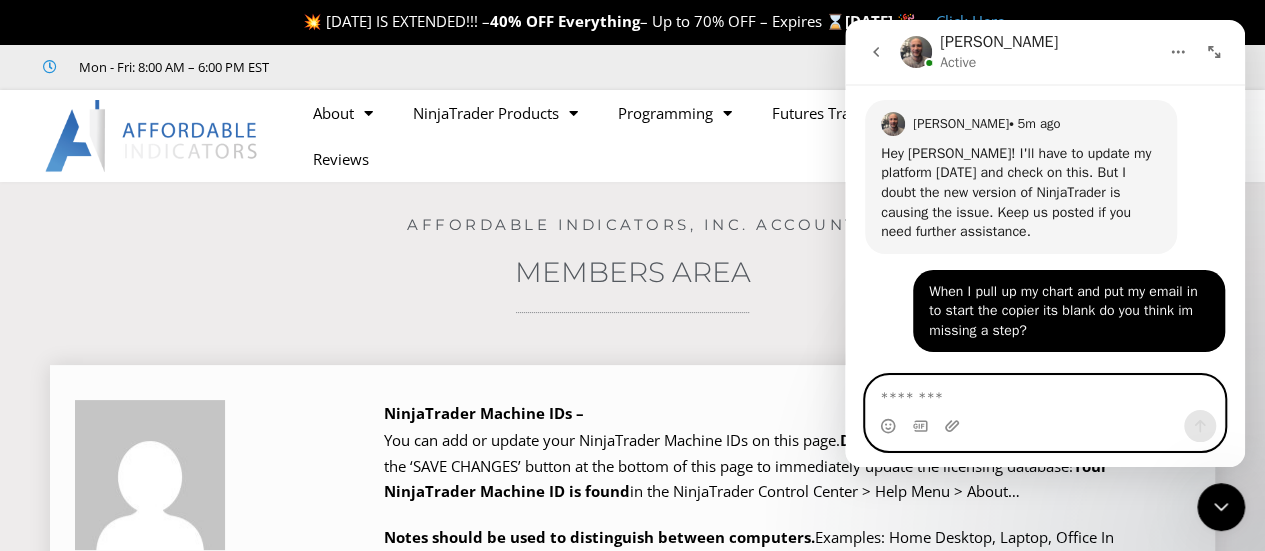 type 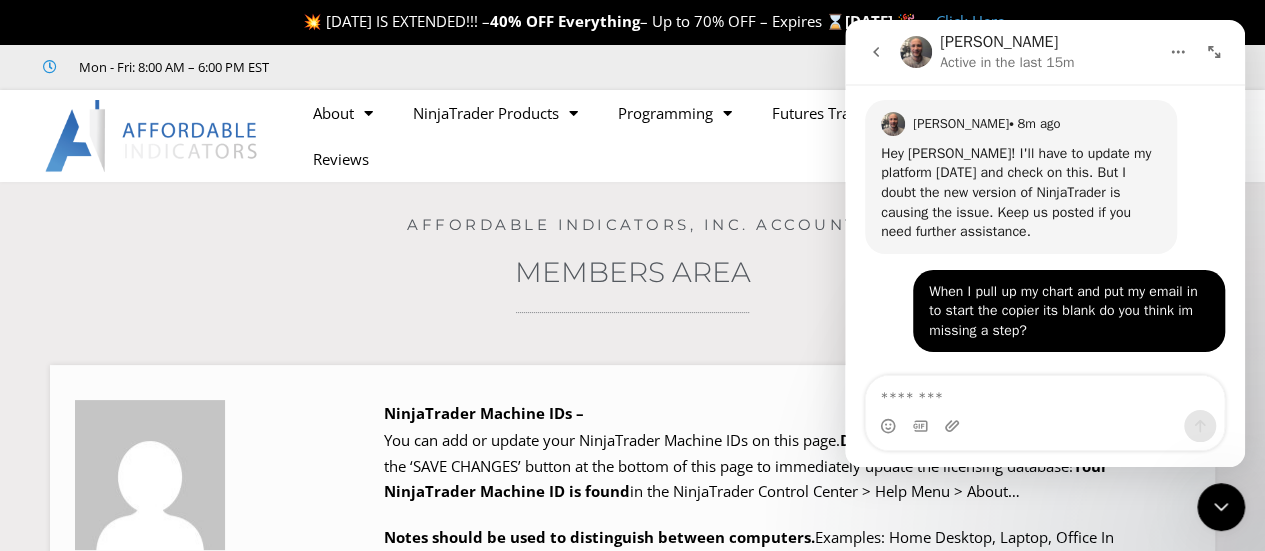 drag, startPoint x: 1039, startPoint y: 35, endPoint x: 1057, endPoint y: 39, distance: 18.439089 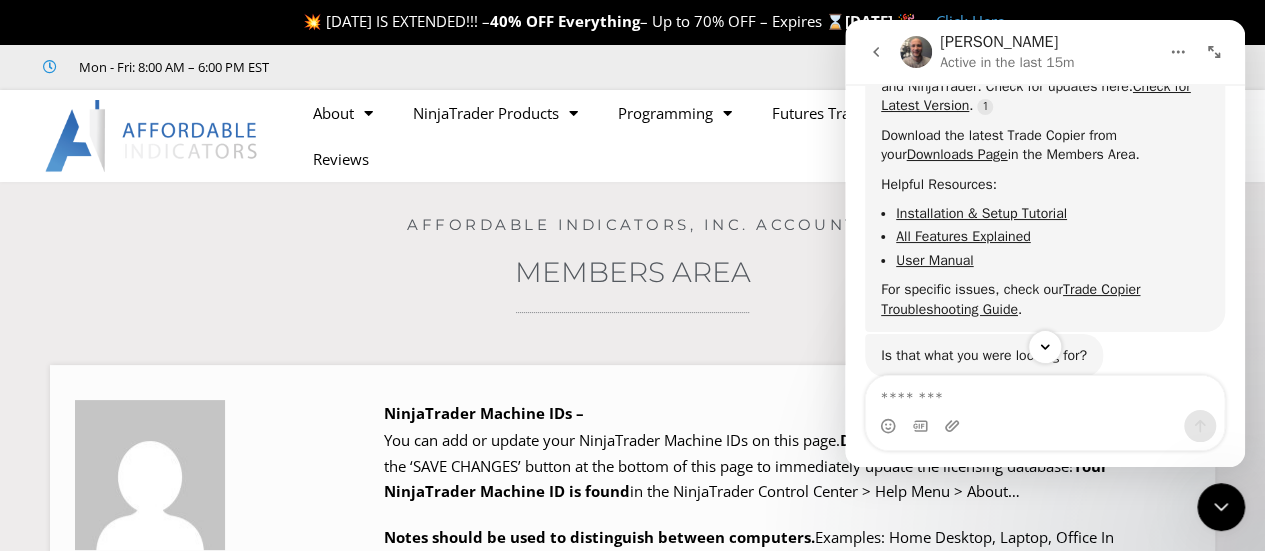scroll, scrollTop: 998, scrollLeft: 0, axis: vertical 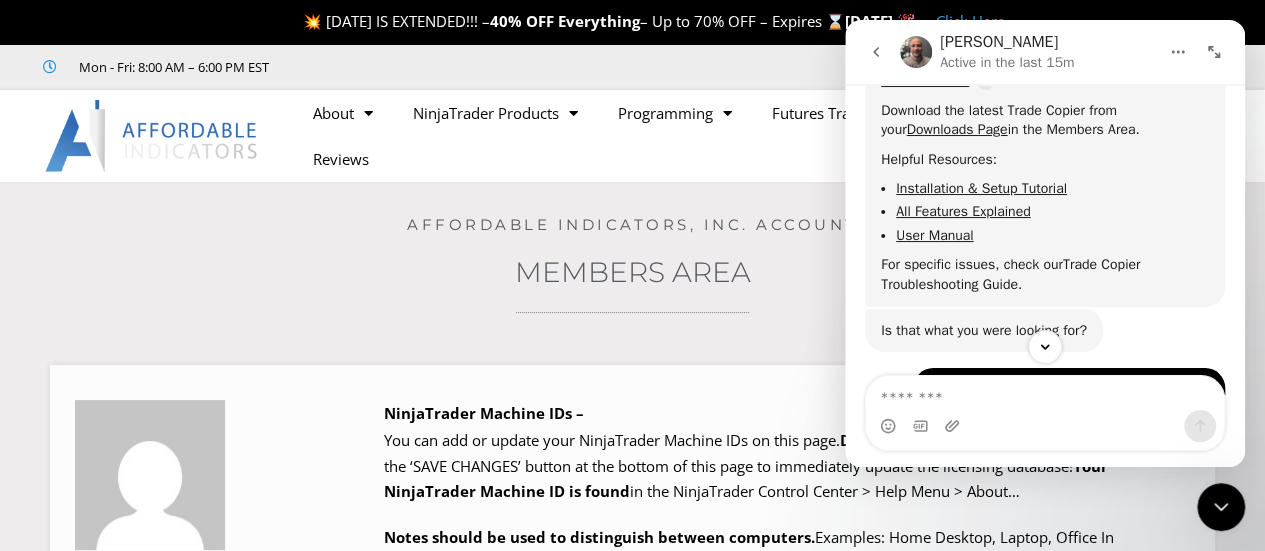 click on "Trade Copier Troubleshooting Guide" at bounding box center (1010, 274) 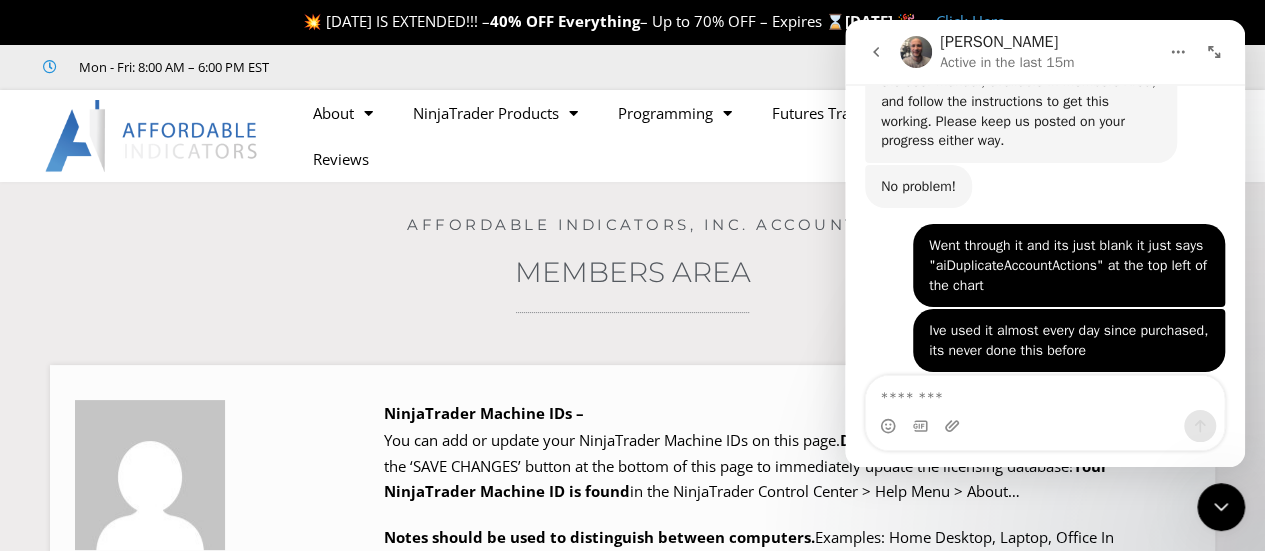 scroll, scrollTop: 3073, scrollLeft: 0, axis: vertical 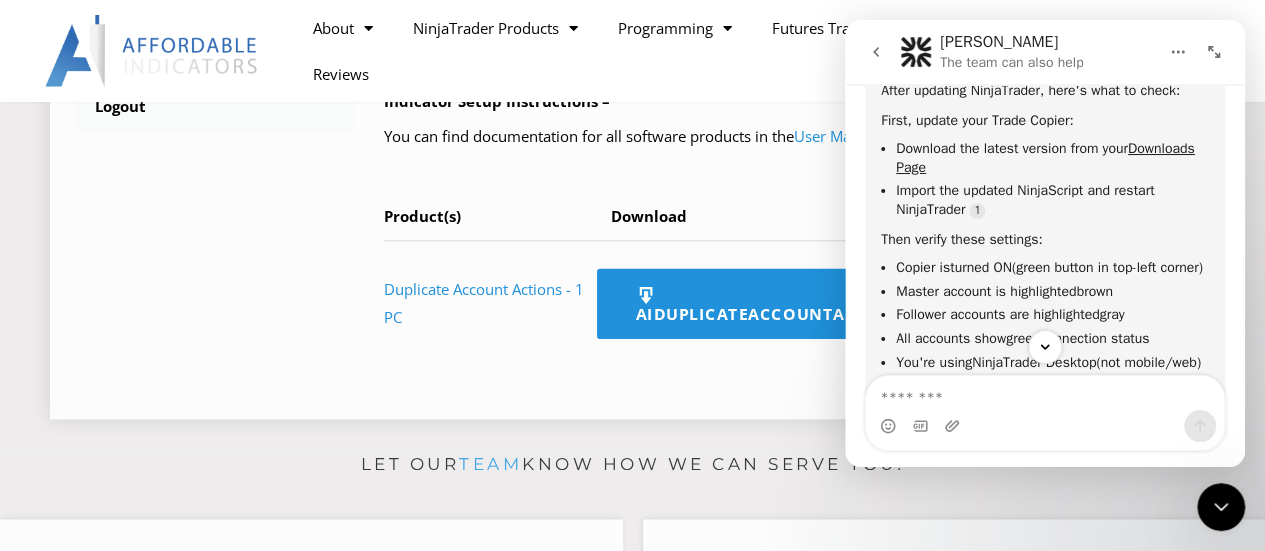 click on "AIDuplicateAccountActions_NT8_25.2.5.1.zip" at bounding box center (893, 303) 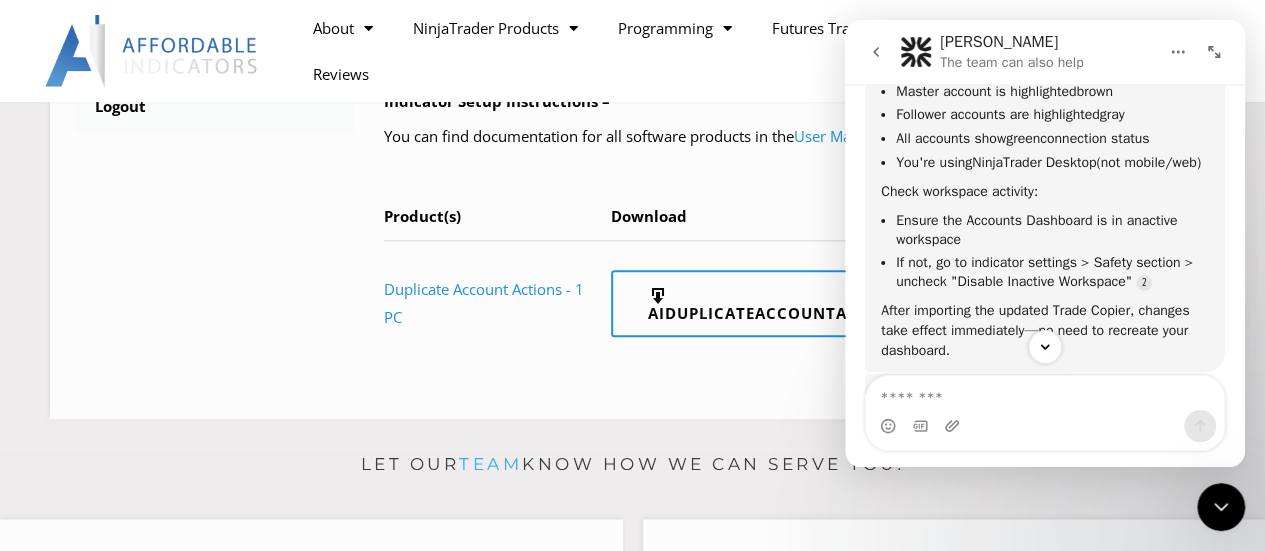 scroll, scrollTop: 1530, scrollLeft: 0, axis: vertical 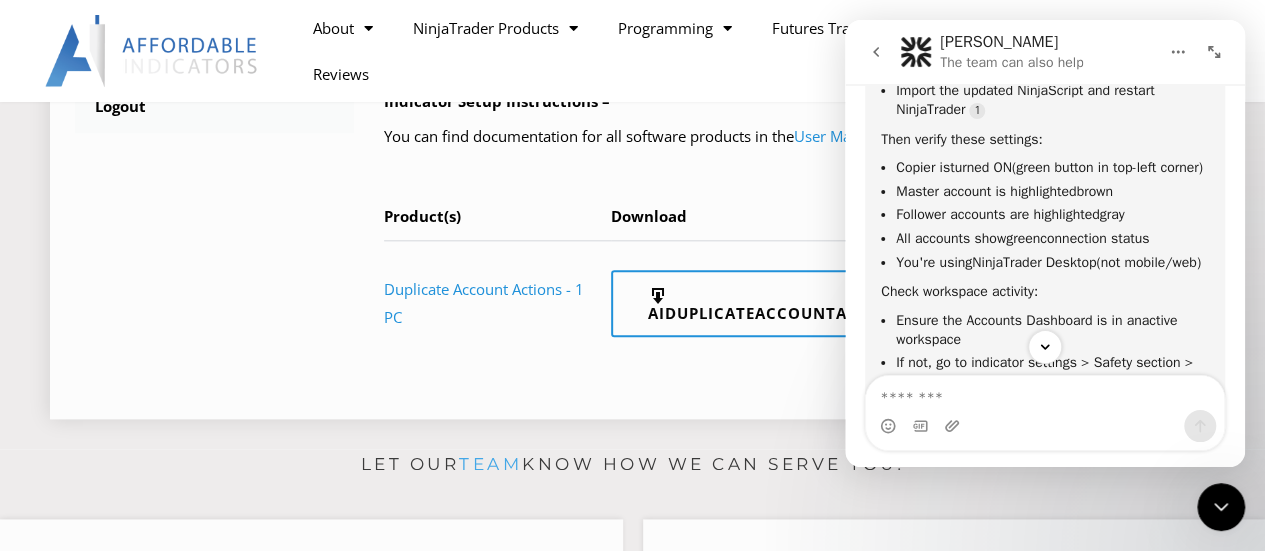 click on "NinjaScript Download & Installation –
Please read everything for a complete understanding of the download and installation process.
NinjaScript Errors & Microsoft OneDrive Issues –  We are continually updating the  Resolve NinjaScript Errors  and  Microsoft OneDrive  pages
as helpful guides for customers to solve these challenges.  If the import process fails, please use these resources!
Your purchased products with available NinjaScript downloads are listed in the table below, at the bottom of this page!  To download a NinjaScript file, click the button in the Download column.   Do not extract the zip file!
You can overwrite the existing software.   You do not have to uninstall the existing software.
Launch the NinjaTrader Desktop Application.   Before continuing, be sure to save the NinjaScript files to your computer.
Update NinjaTrader Desktop Application –
https://account.ninjatrader.com/download
Check Version Number For NinjaScript Files –" at bounding box center [787, -117] 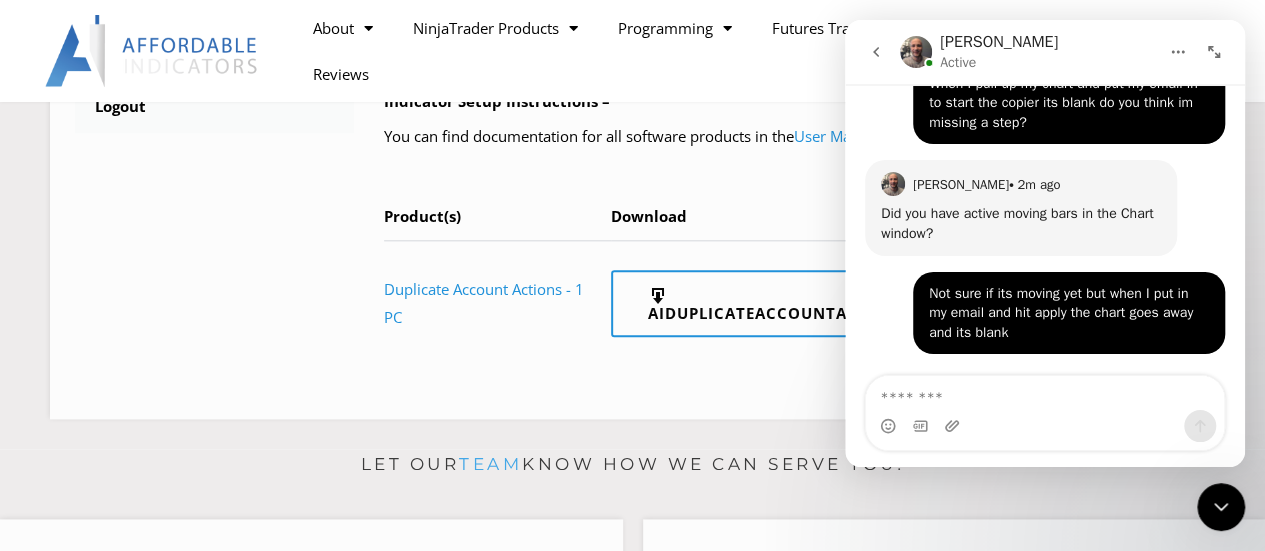 scroll, scrollTop: 2241, scrollLeft: 0, axis: vertical 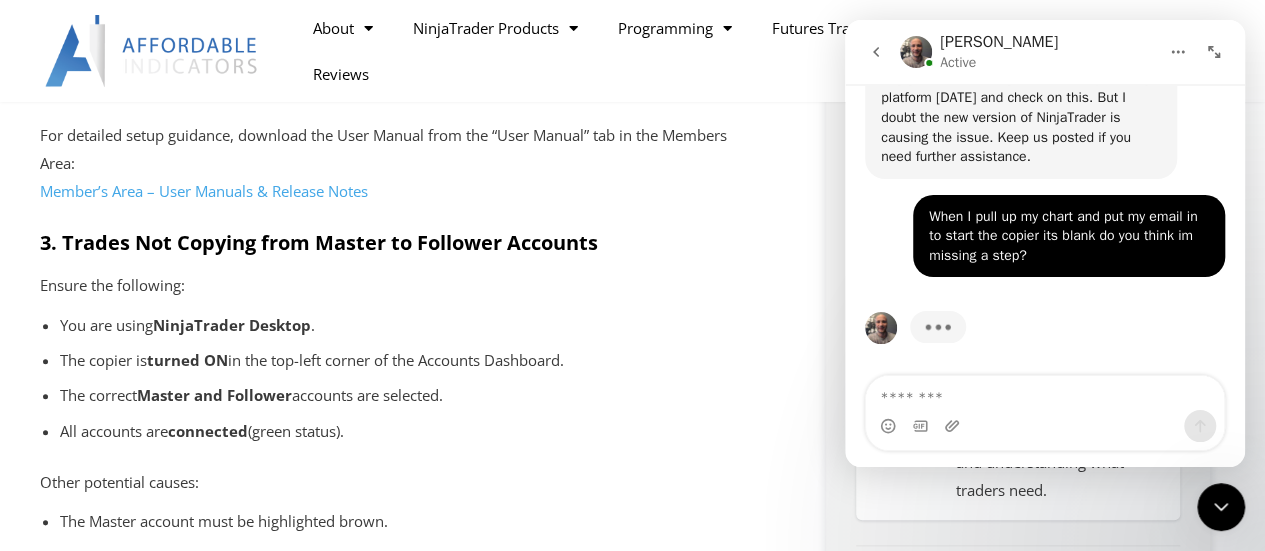 click on "You are using  NinjaTrader Desktop .
The copier is  turned ON  in the top-left corner of the Accounts Dashboard.
The correct  Master and Follower  accounts are selected.
All accounts are  connected  (green status)." at bounding box center (398, 388) 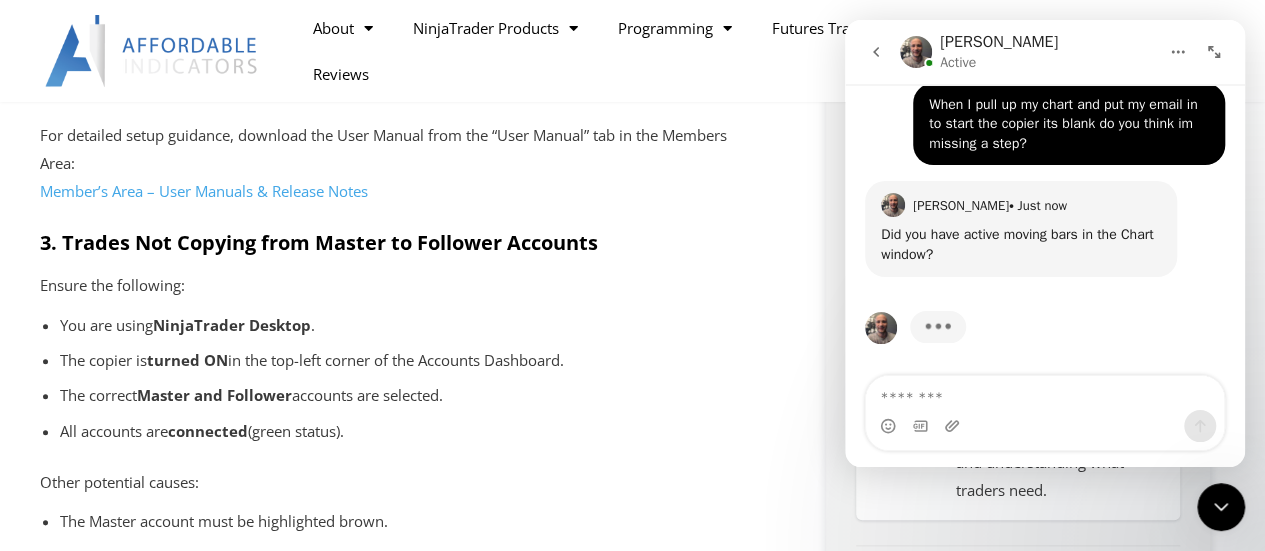 scroll, scrollTop: 2109, scrollLeft: 0, axis: vertical 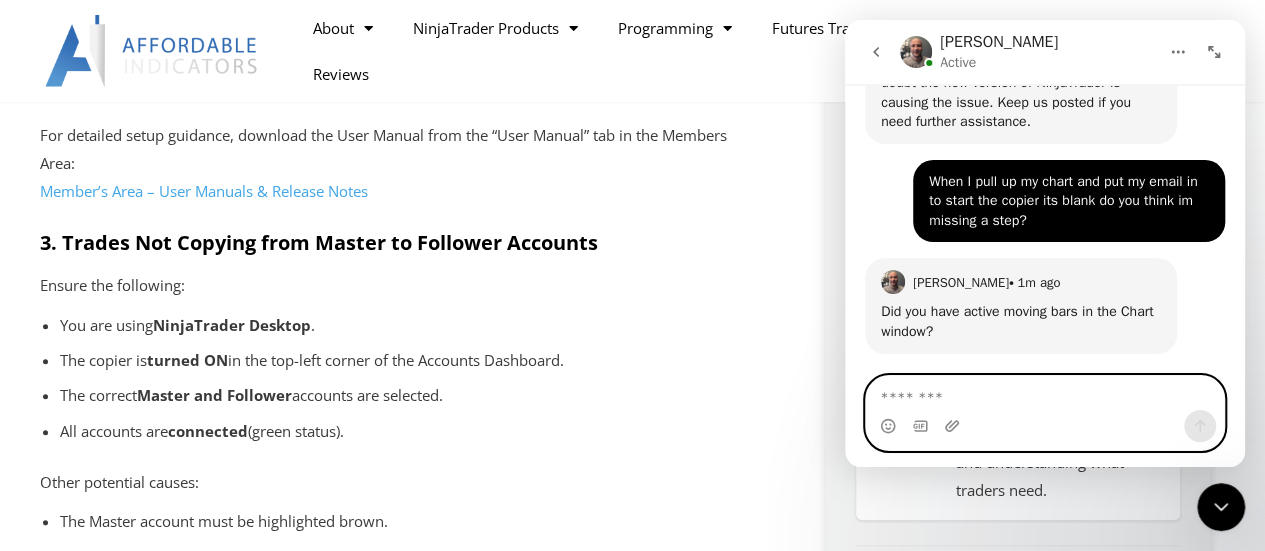 click at bounding box center [1045, 393] 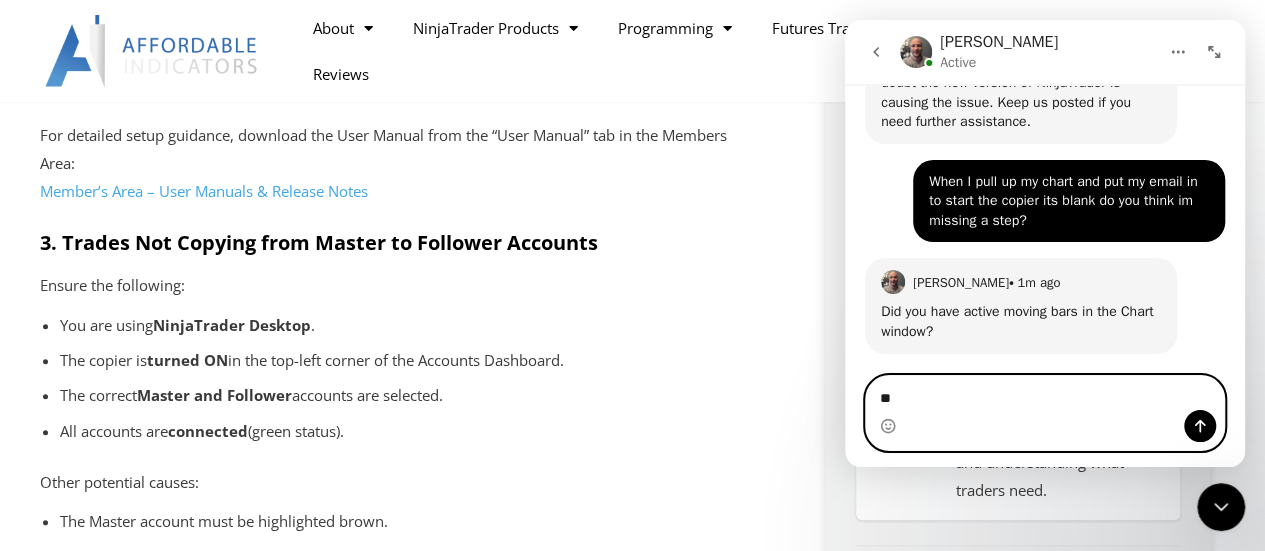 type on "*" 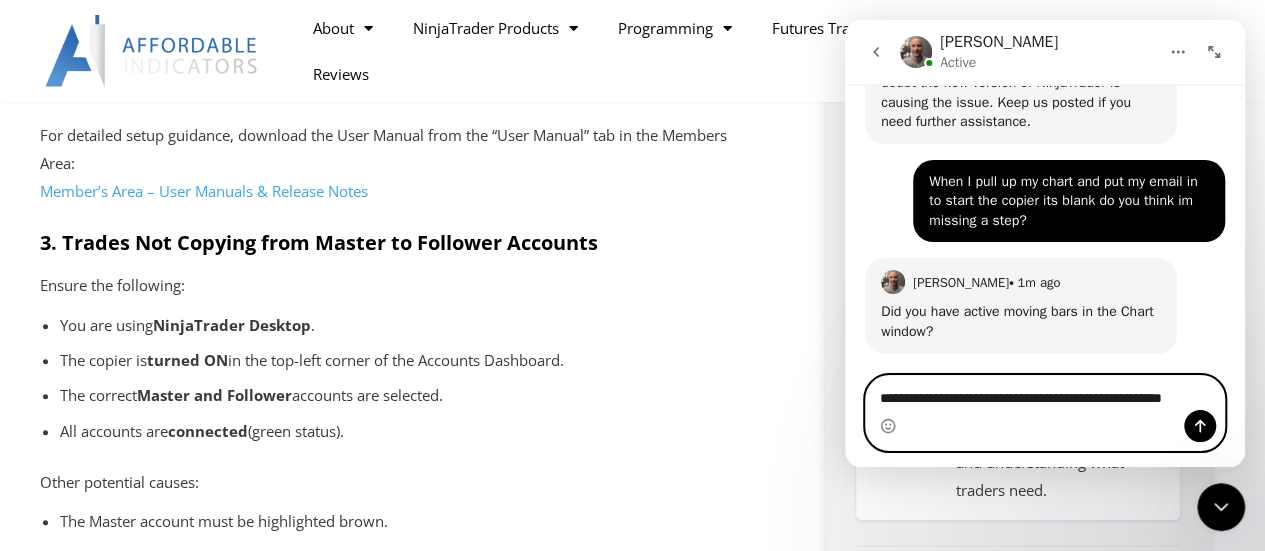 scroll, scrollTop: 2129, scrollLeft: 0, axis: vertical 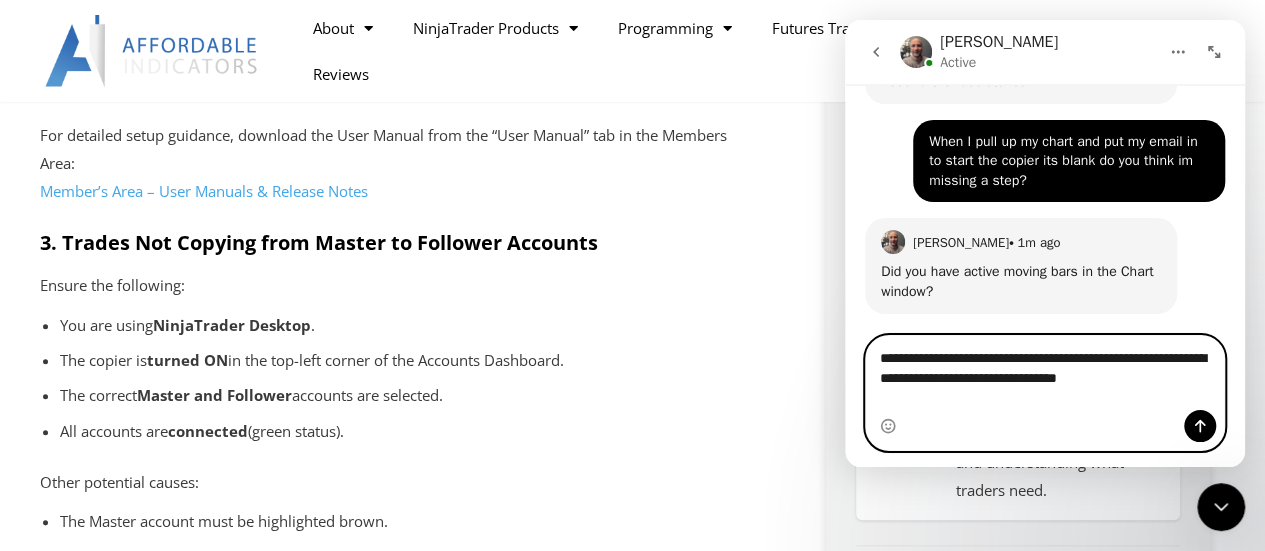 type on "**********" 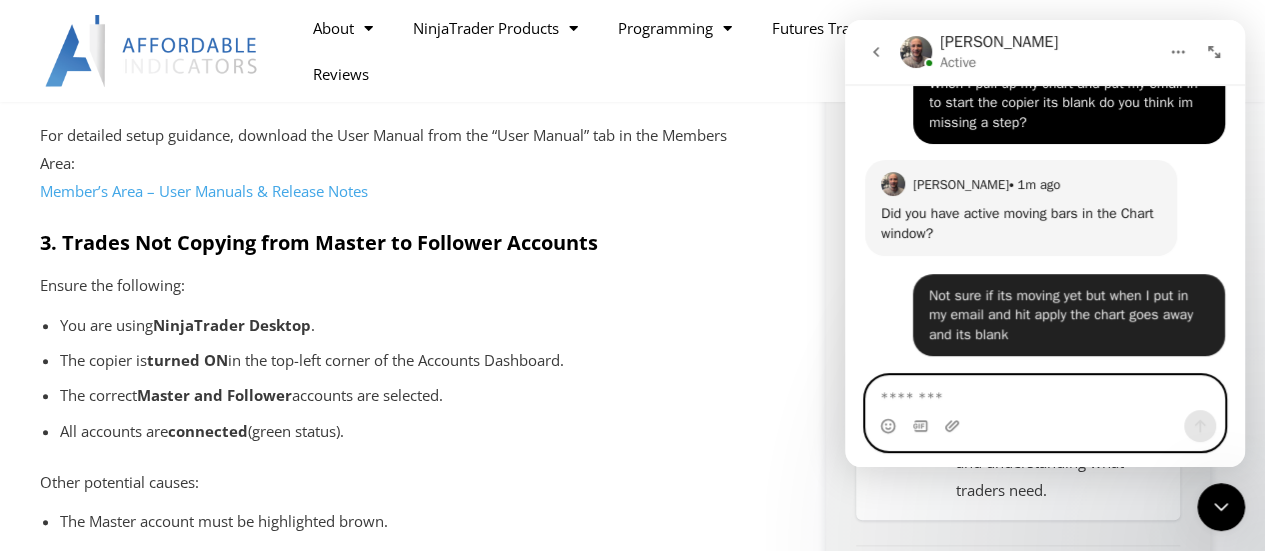scroll, scrollTop: 2208, scrollLeft: 0, axis: vertical 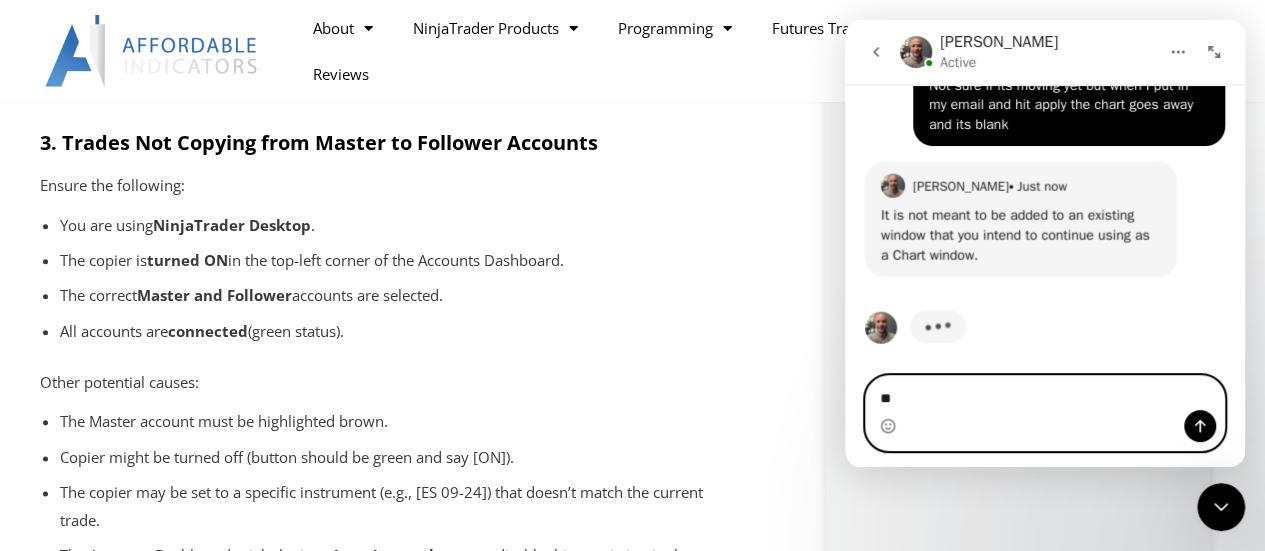 type on "*" 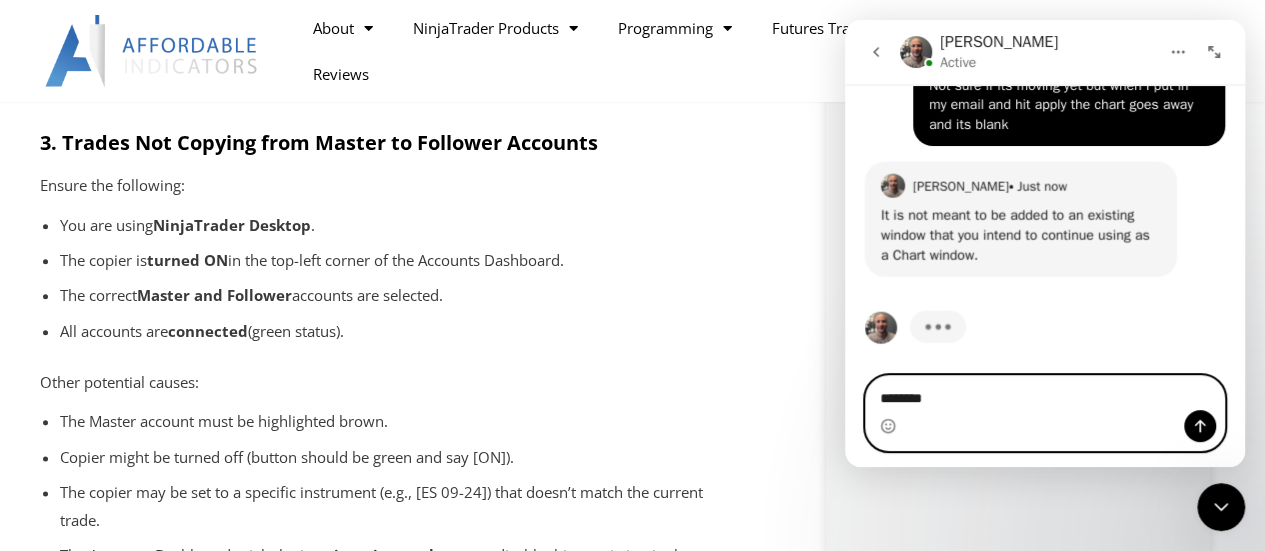 scroll, scrollTop: 2339, scrollLeft: 0, axis: vertical 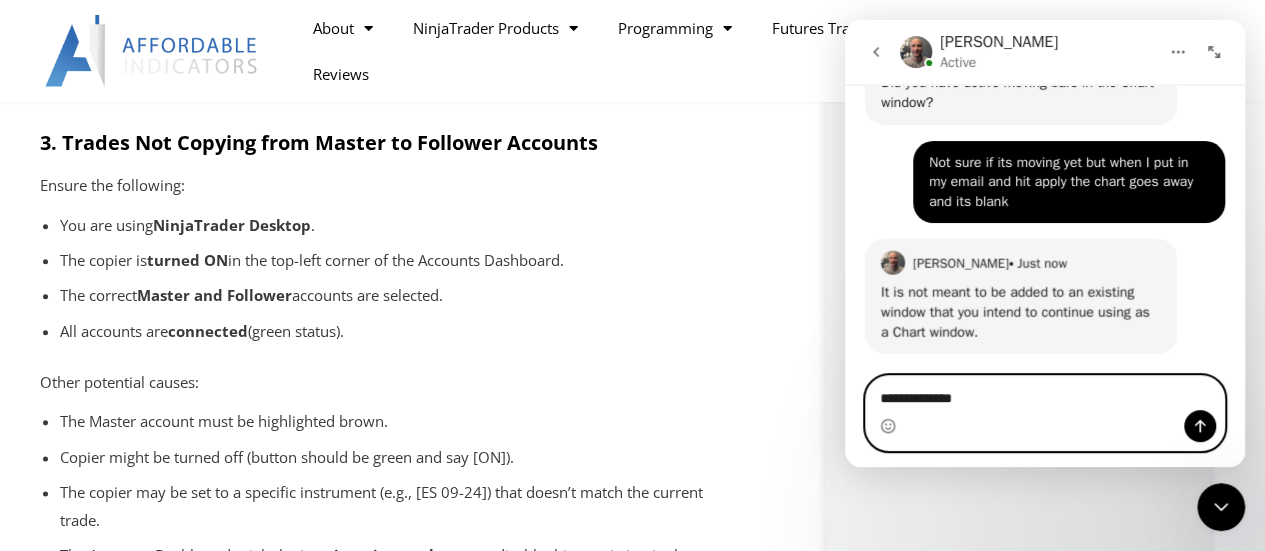 drag, startPoint x: 993, startPoint y: 398, endPoint x: 714, endPoint y: 399, distance: 279.0018 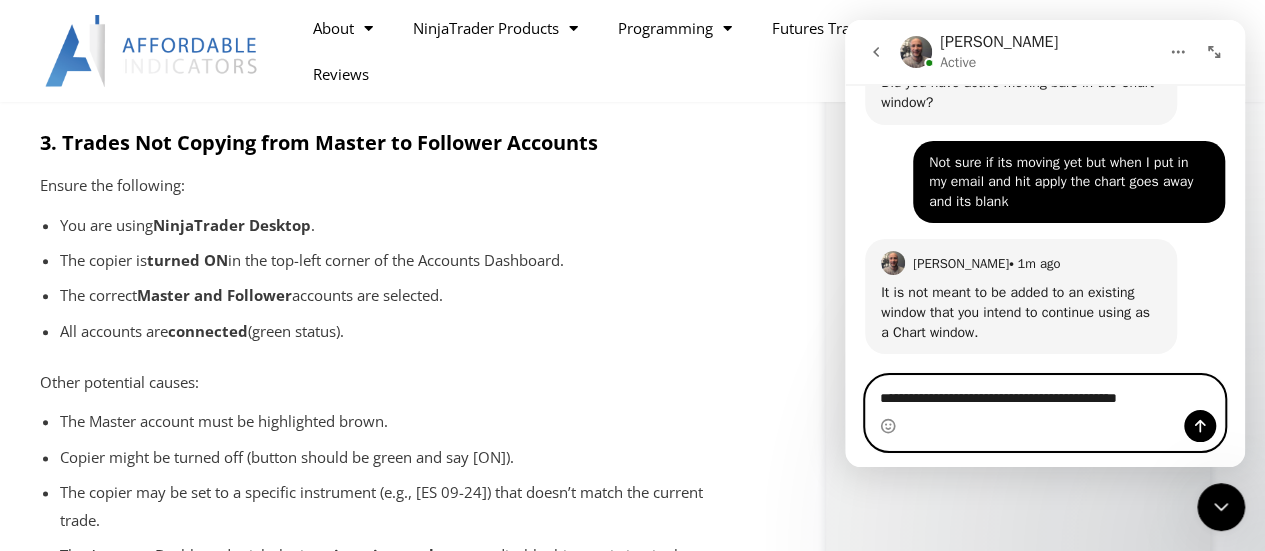 type on "**********" 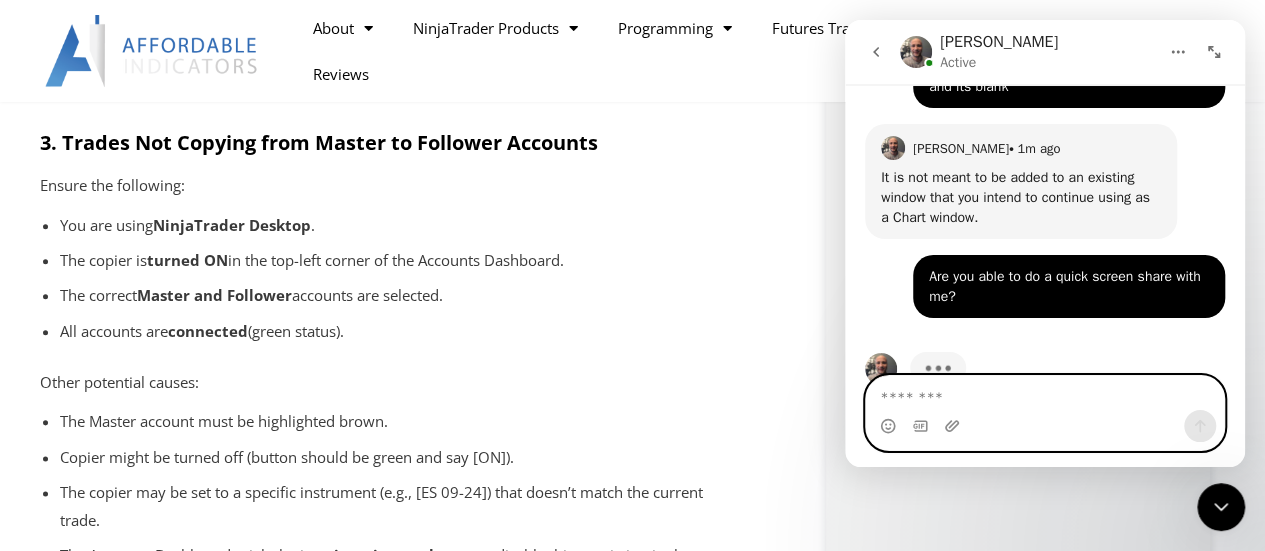 scroll, scrollTop: 2495, scrollLeft: 0, axis: vertical 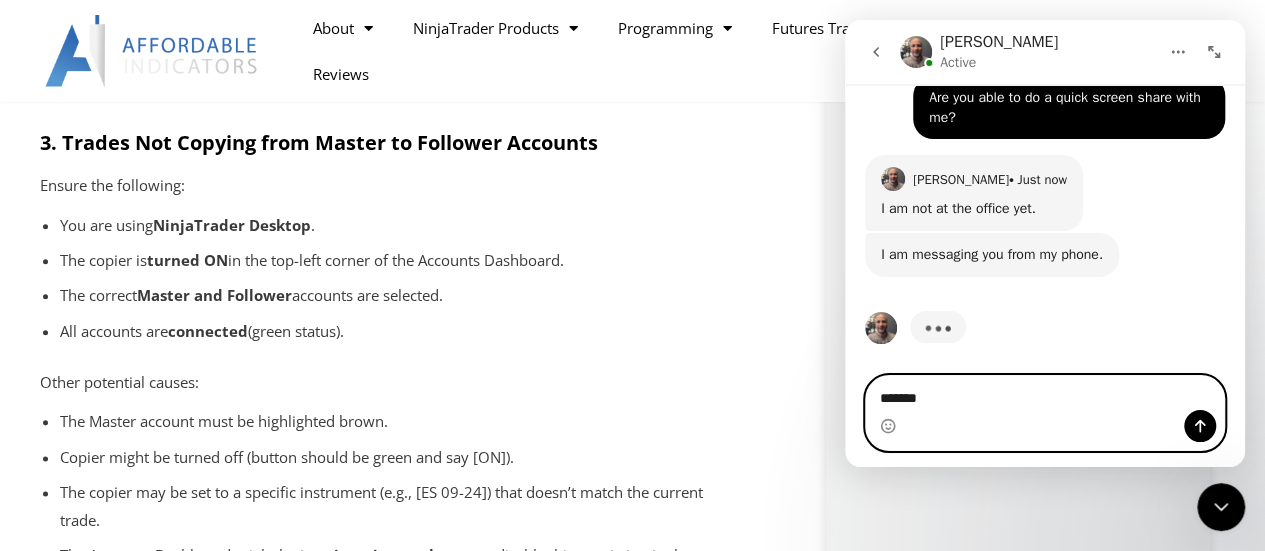 type on "********" 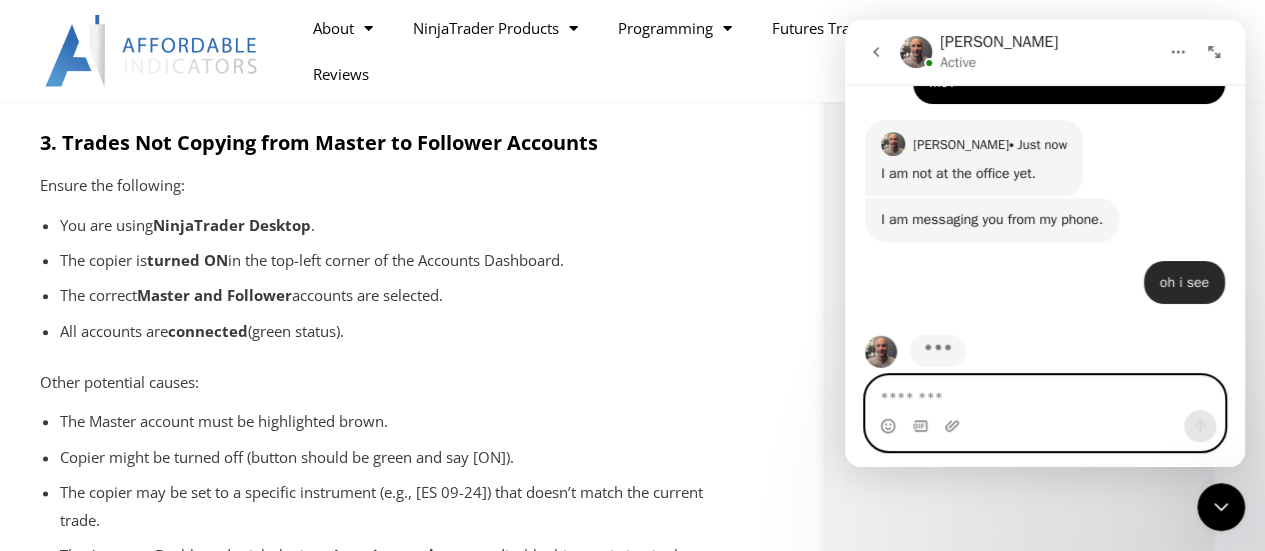 scroll, scrollTop: 2692, scrollLeft: 0, axis: vertical 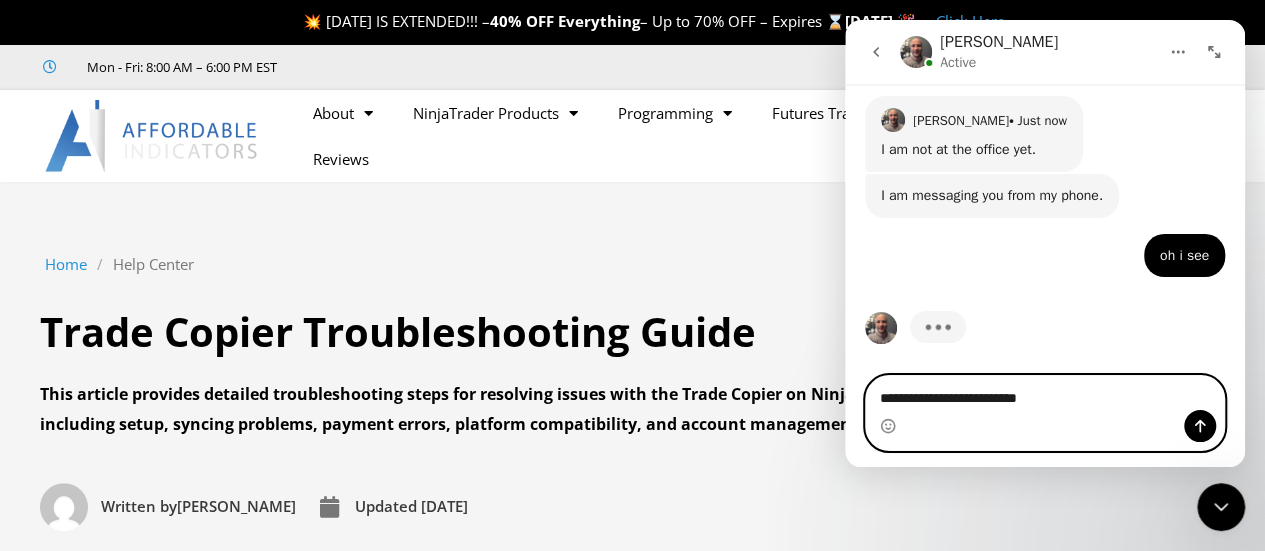 type on "**********" 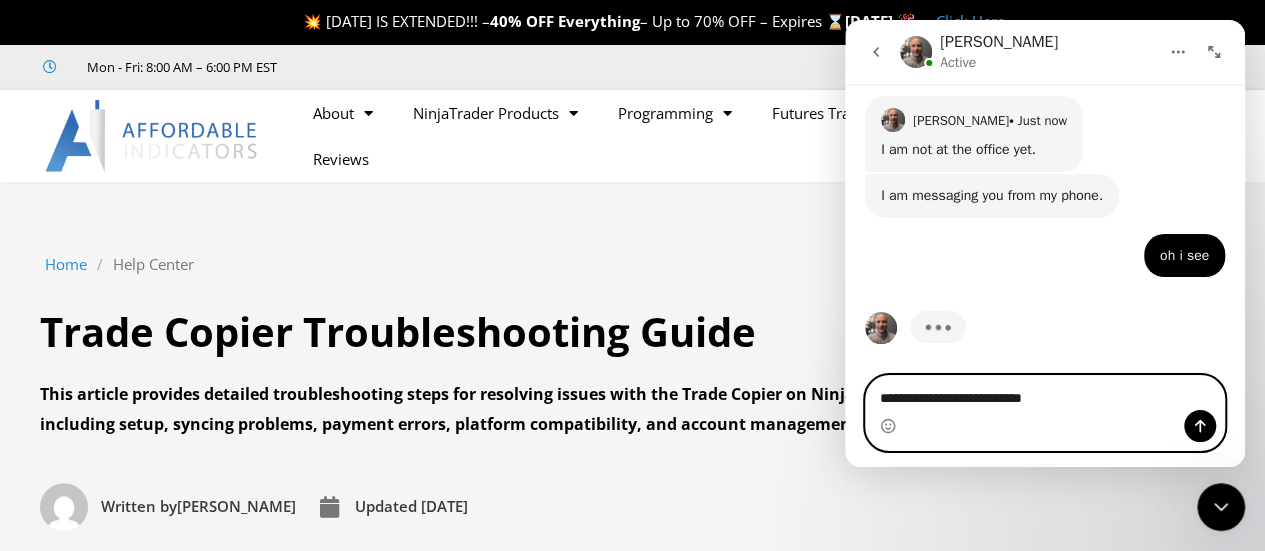 type 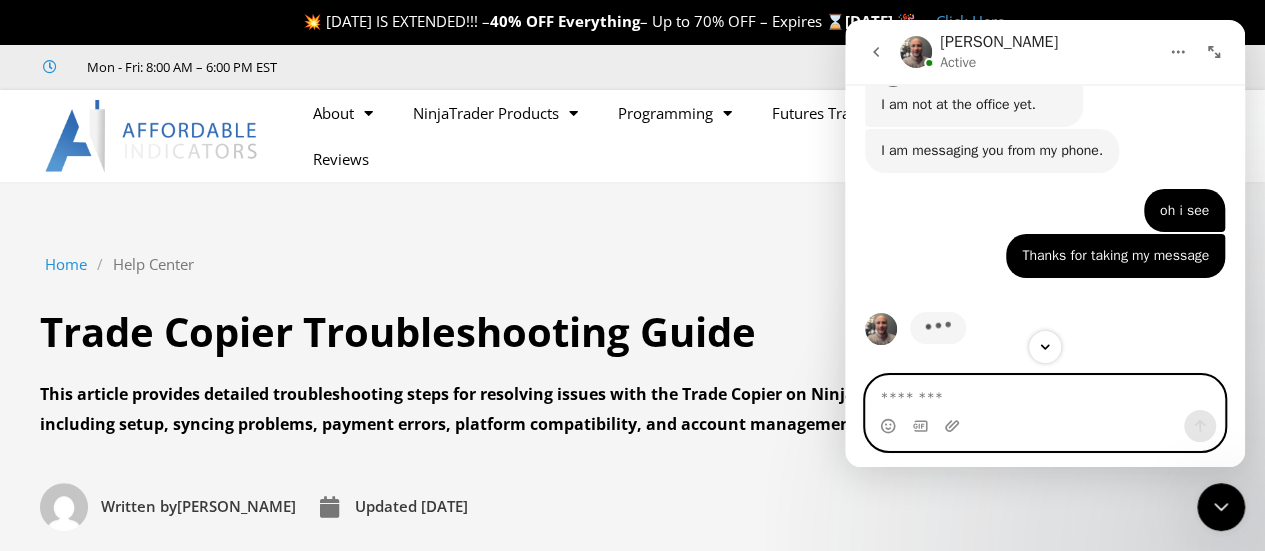 scroll, scrollTop: 2738, scrollLeft: 0, axis: vertical 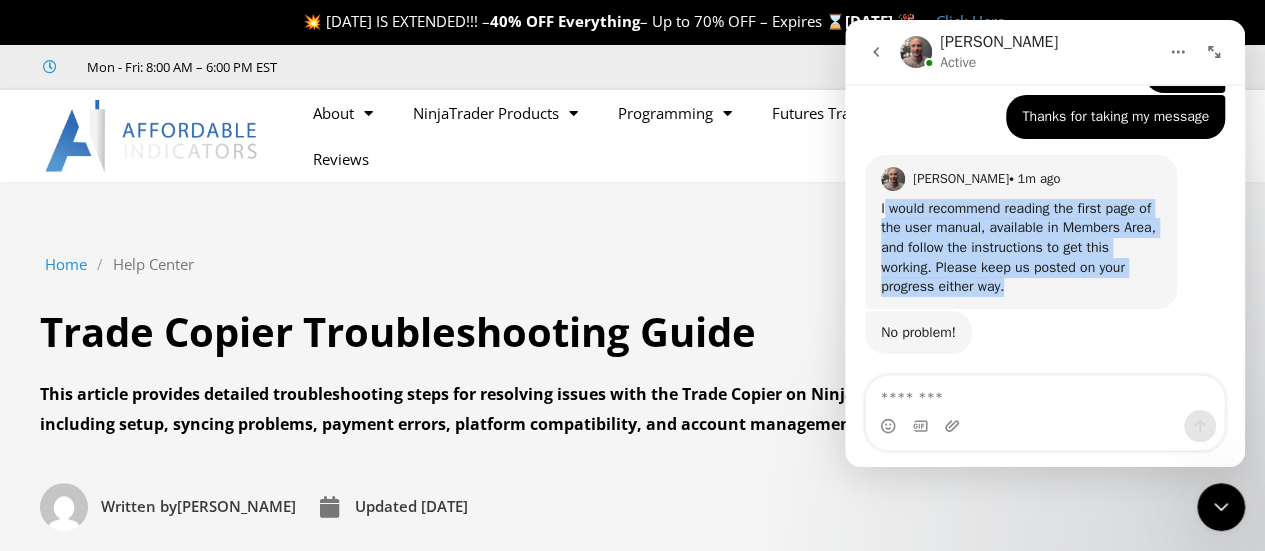 drag, startPoint x: 885, startPoint y: 211, endPoint x: 1117, endPoint y: 286, distance: 243.82166 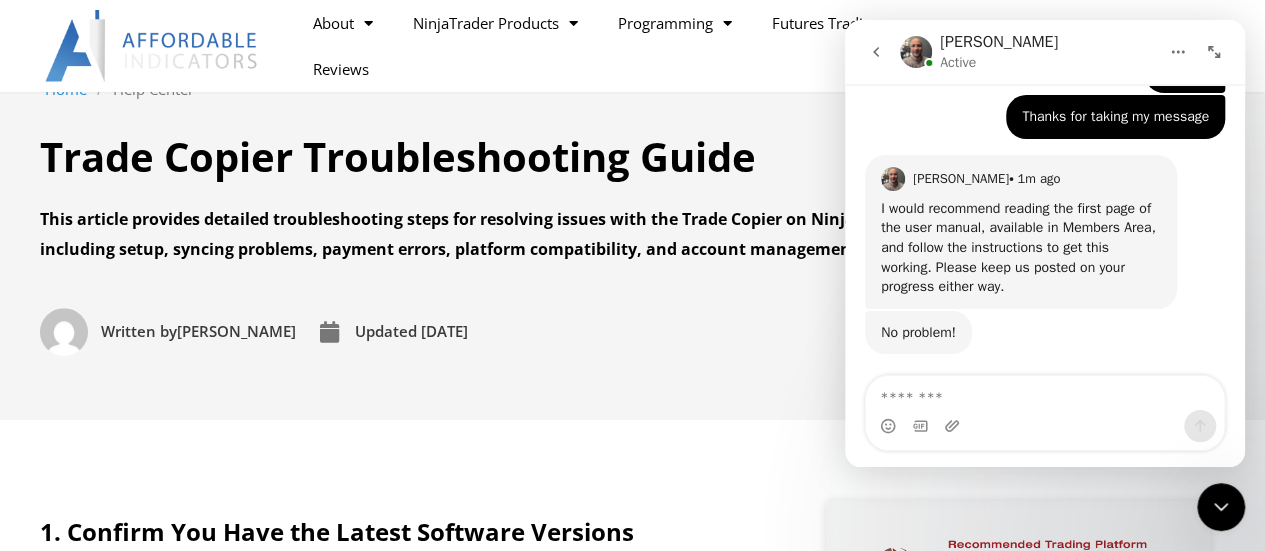 scroll, scrollTop: 300, scrollLeft: 0, axis: vertical 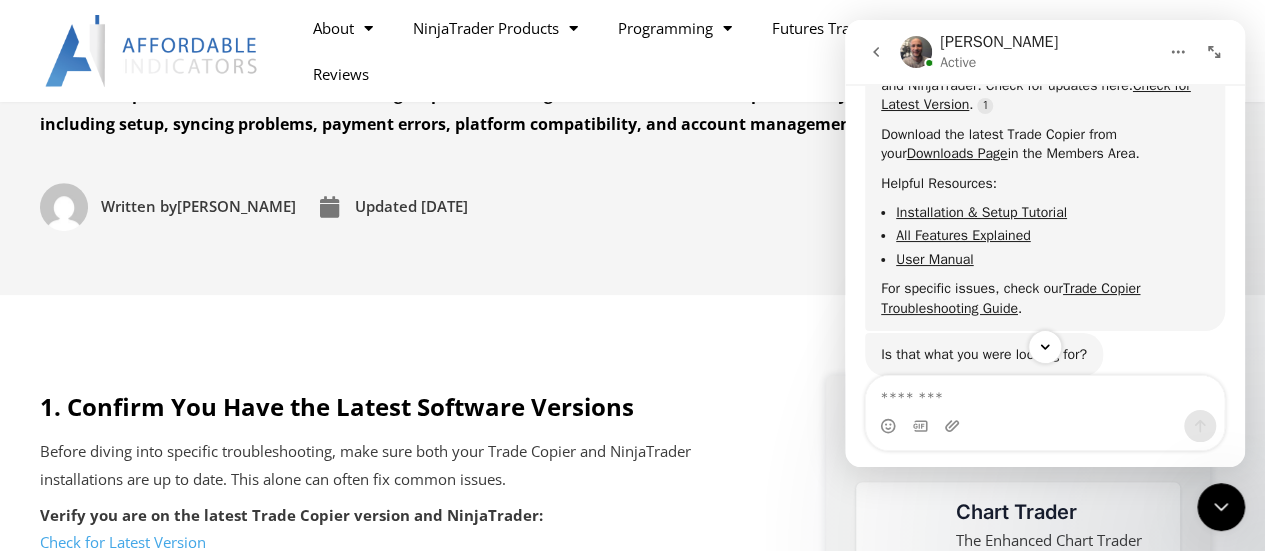 click on "User Manual" at bounding box center [934, 259] 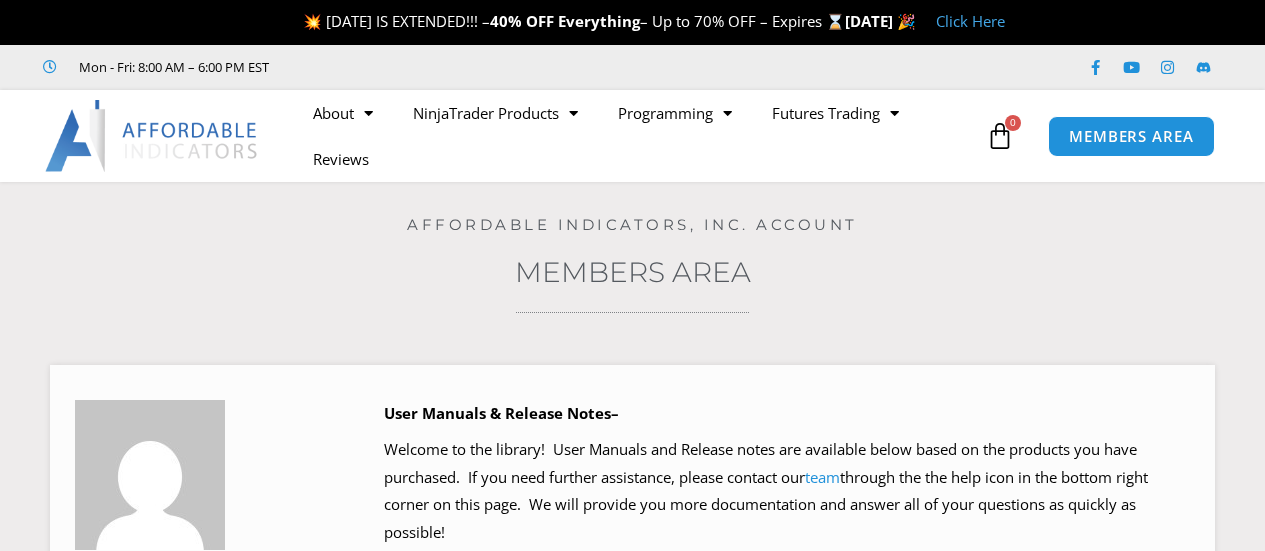 scroll, scrollTop: 0, scrollLeft: 0, axis: both 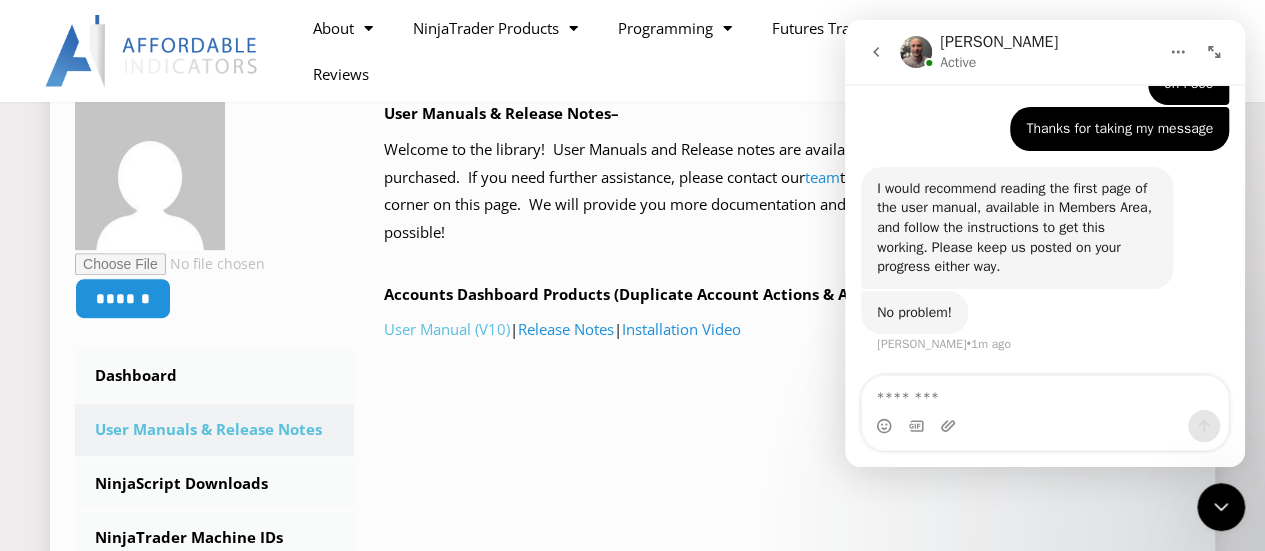 click on "User Manual (V10)" at bounding box center [447, 329] 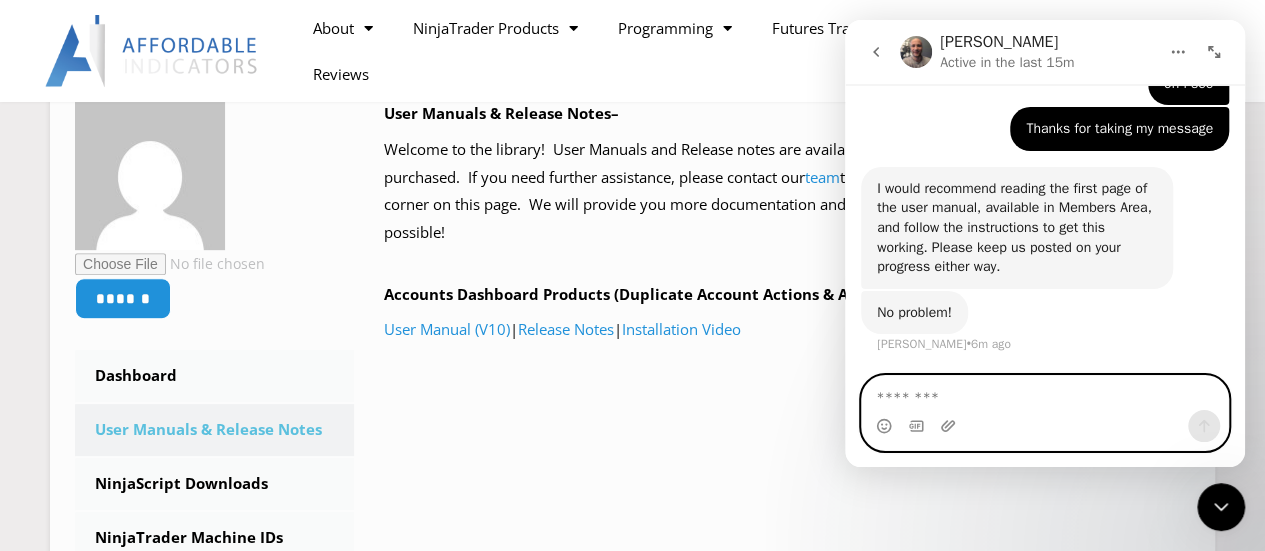 click at bounding box center (1045, 393) 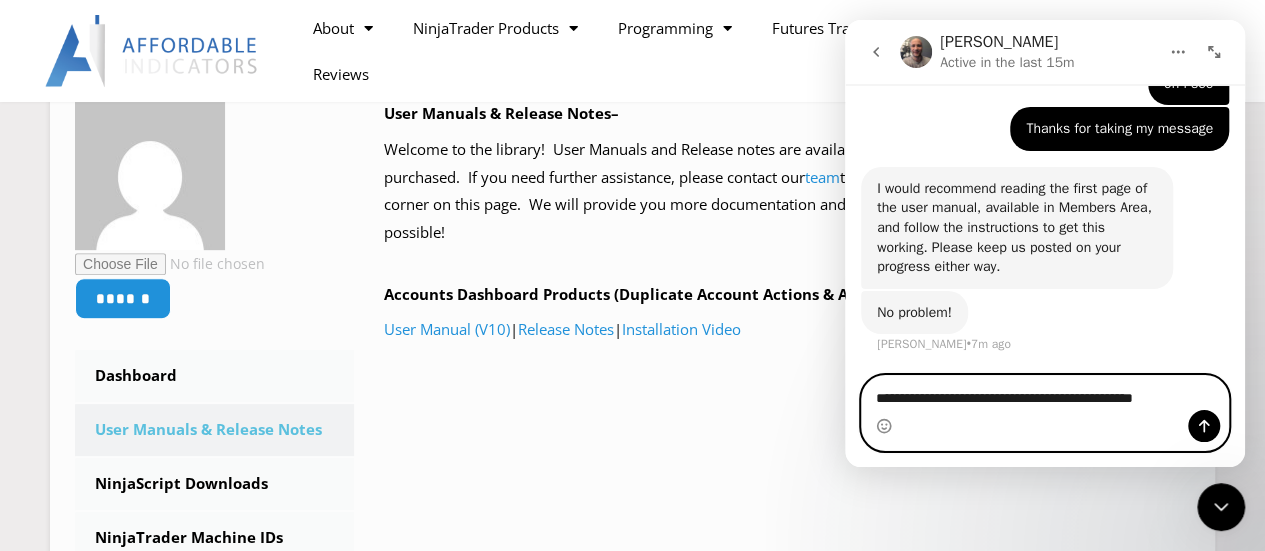 click on "**********" at bounding box center (1045, 393) 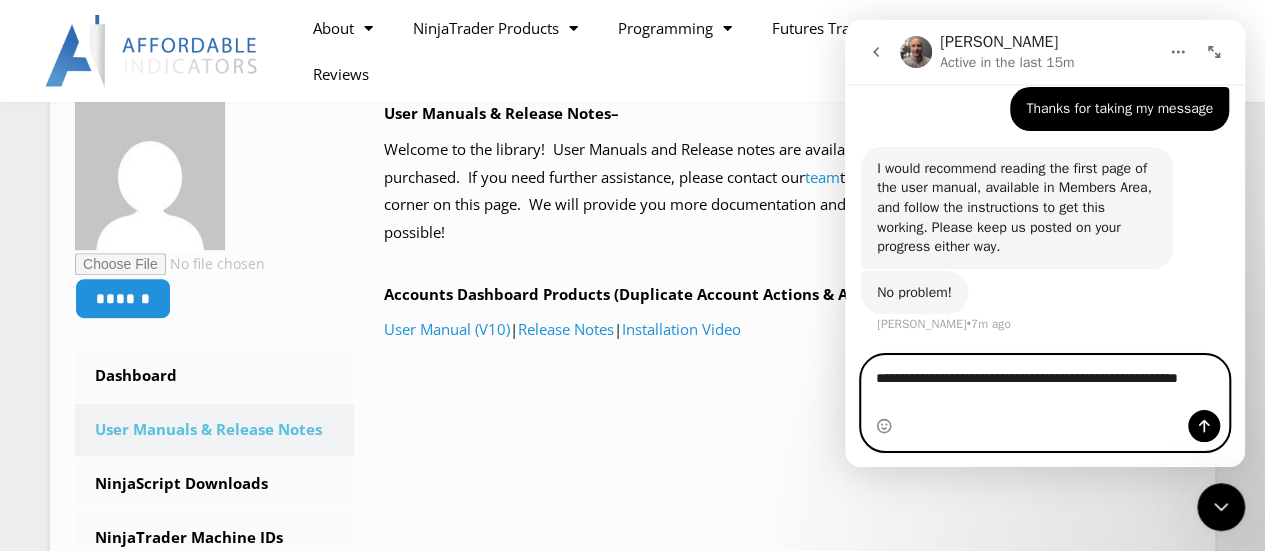 scroll, scrollTop: 2580, scrollLeft: 0, axis: vertical 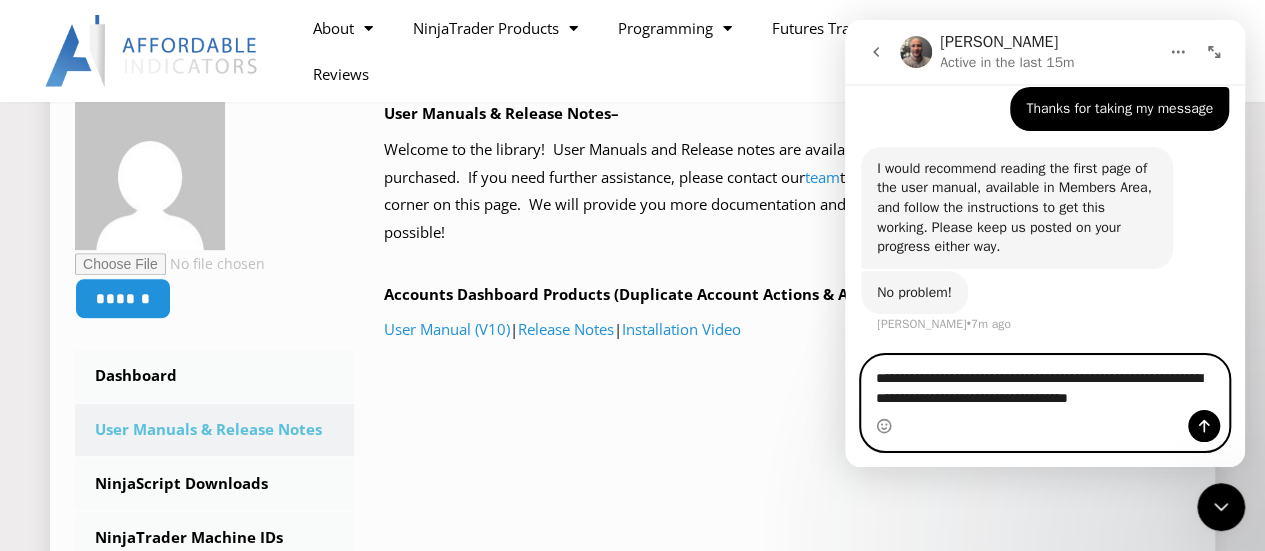 type on "**********" 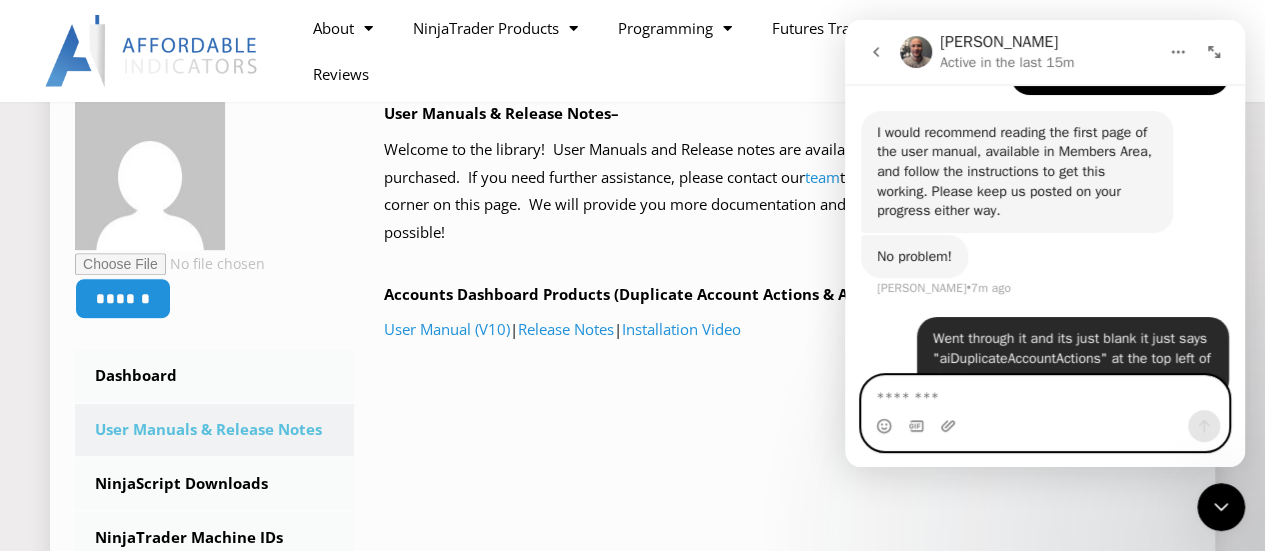 scroll, scrollTop: 2659, scrollLeft: 0, axis: vertical 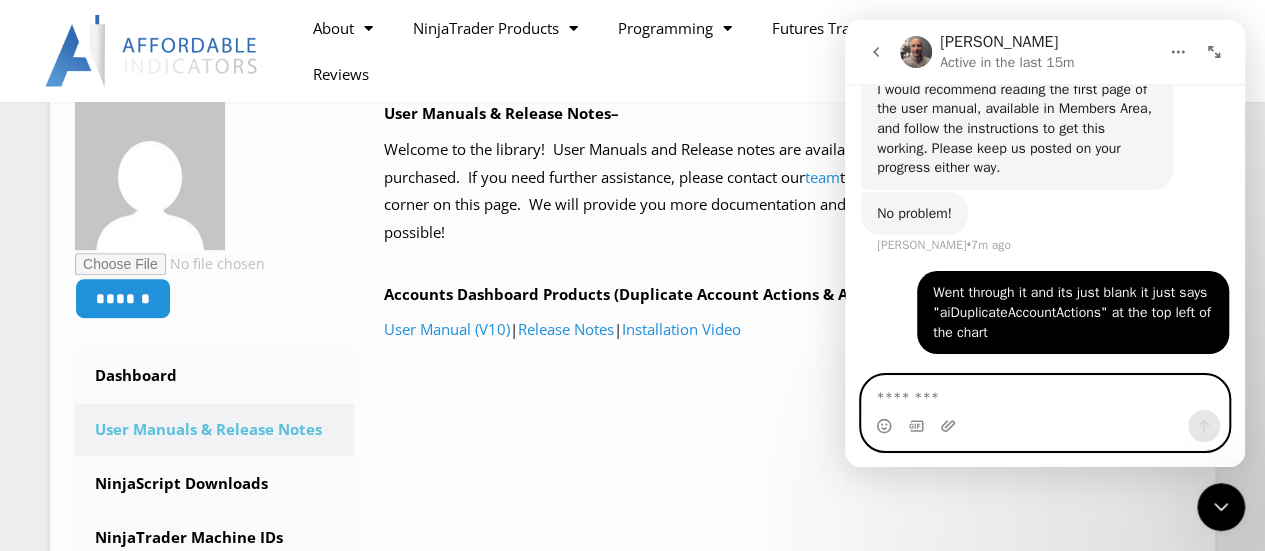 click at bounding box center [1045, 393] 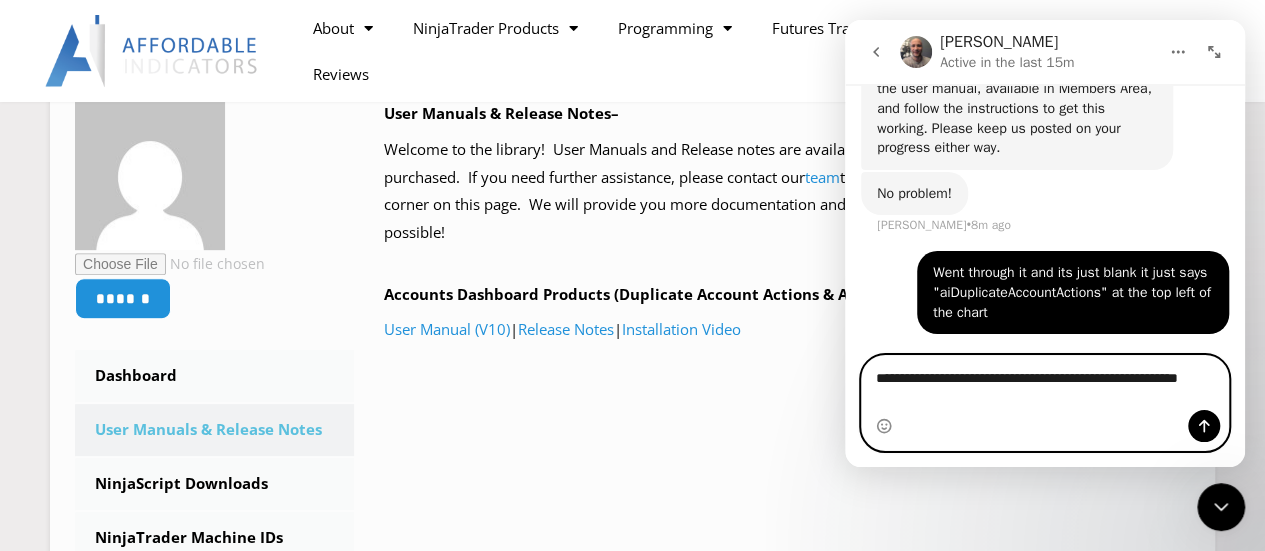 scroll, scrollTop: 2679, scrollLeft: 0, axis: vertical 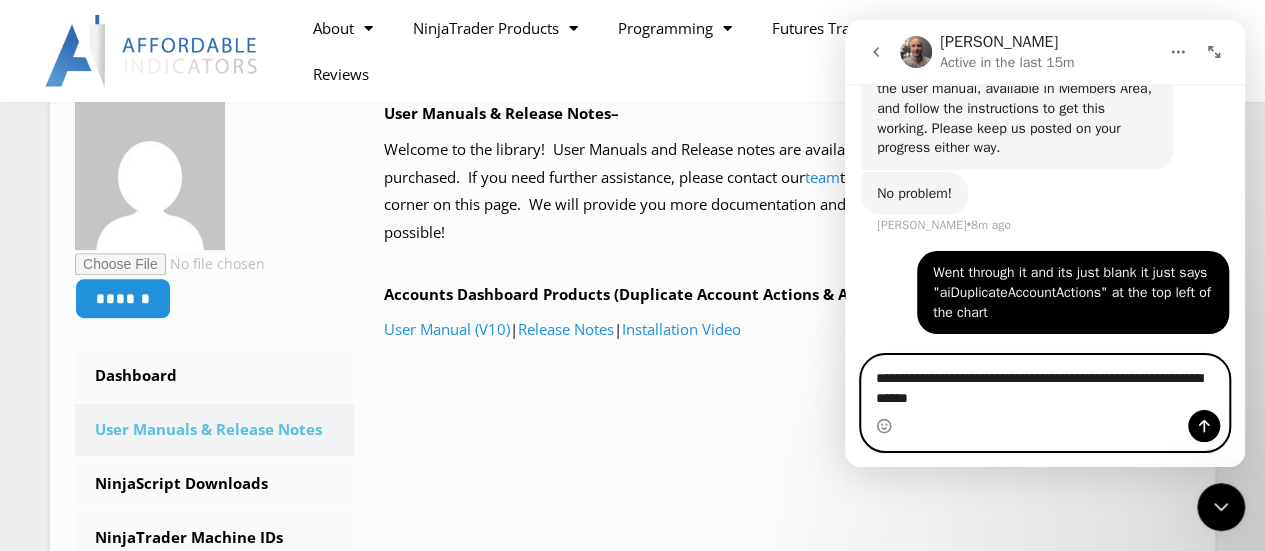 type on "**********" 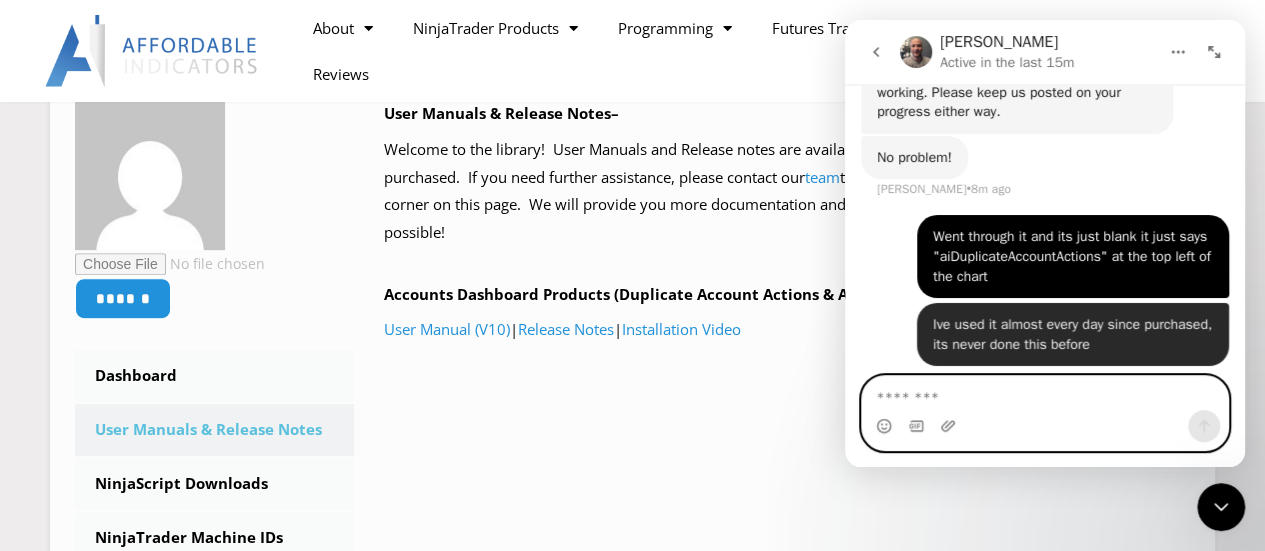 scroll, scrollTop: 2724, scrollLeft: 0, axis: vertical 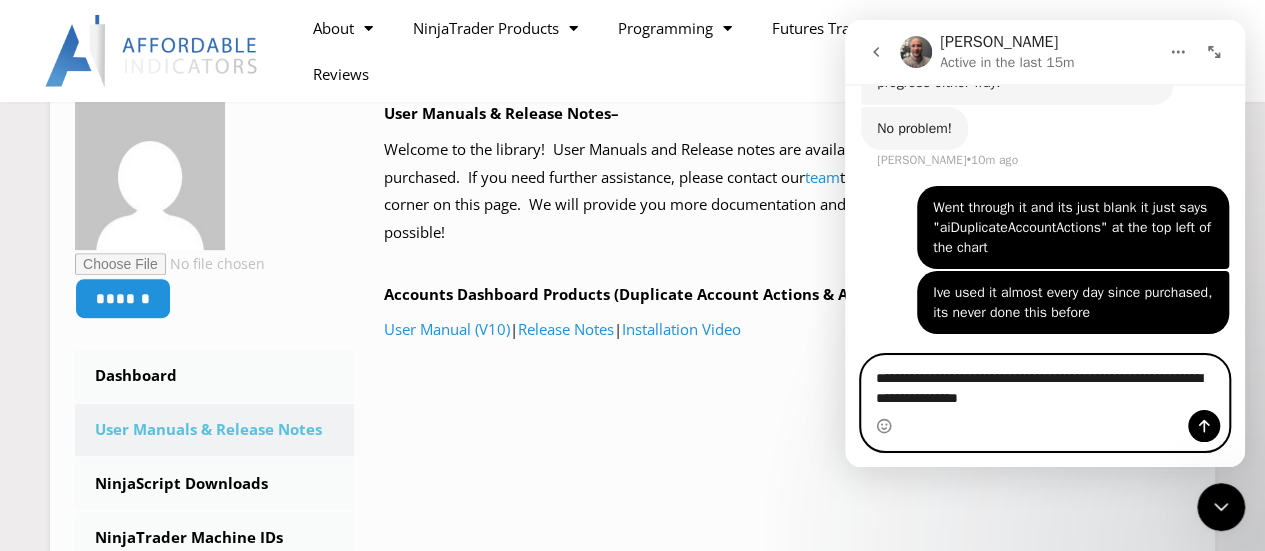 type on "**********" 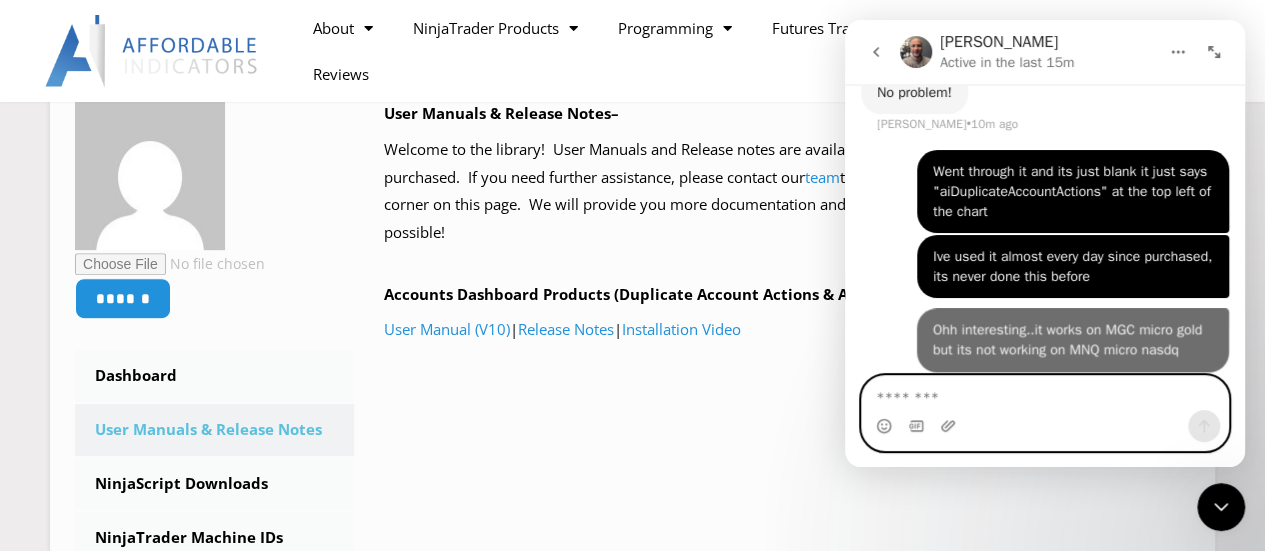 scroll, scrollTop: 2789, scrollLeft: 0, axis: vertical 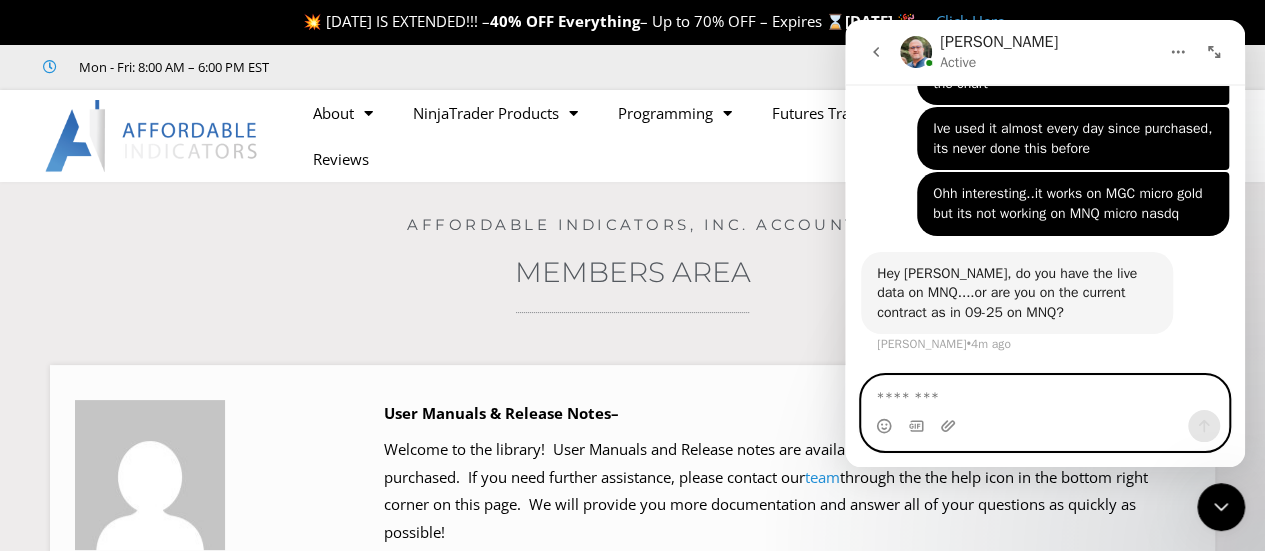 click at bounding box center (1045, 393) 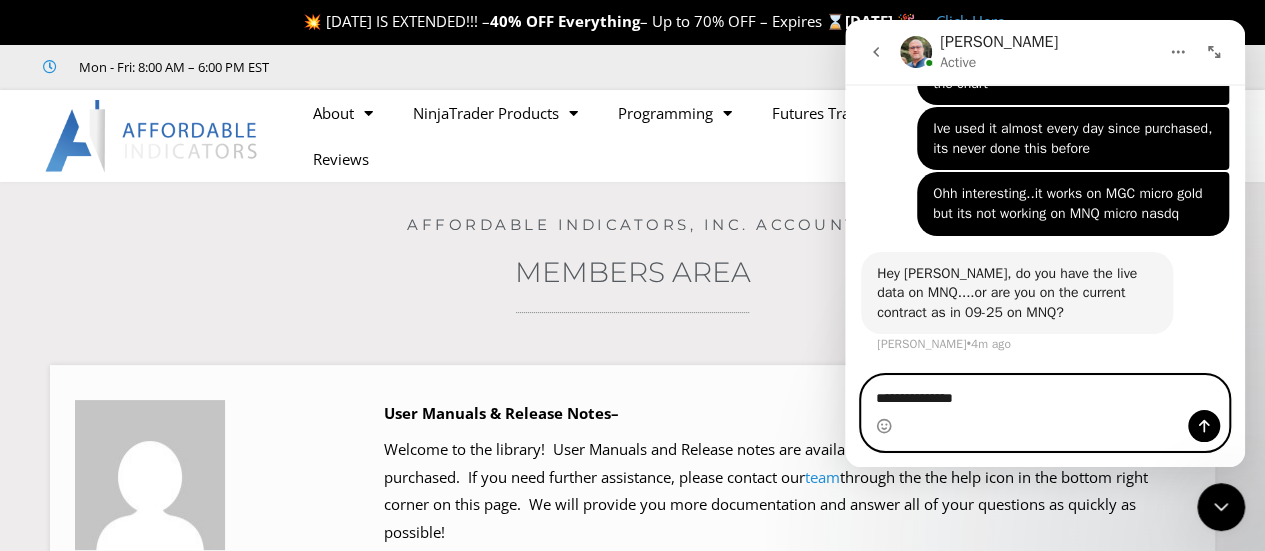 type on "**********" 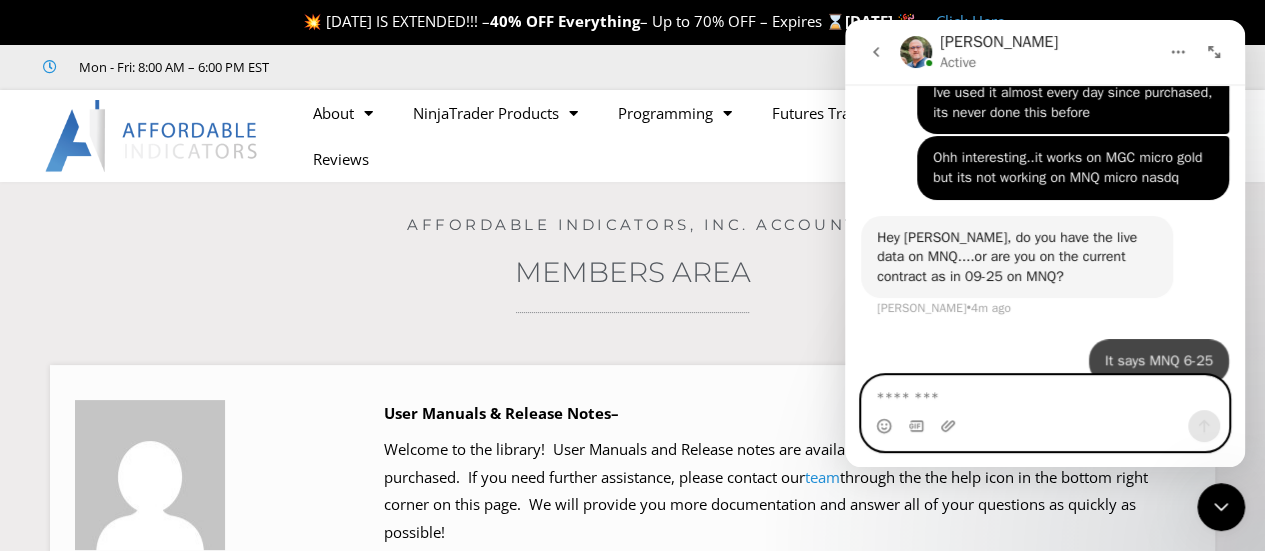 scroll, scrollTop: 2948, scrollLeft: 0, axis: vertical 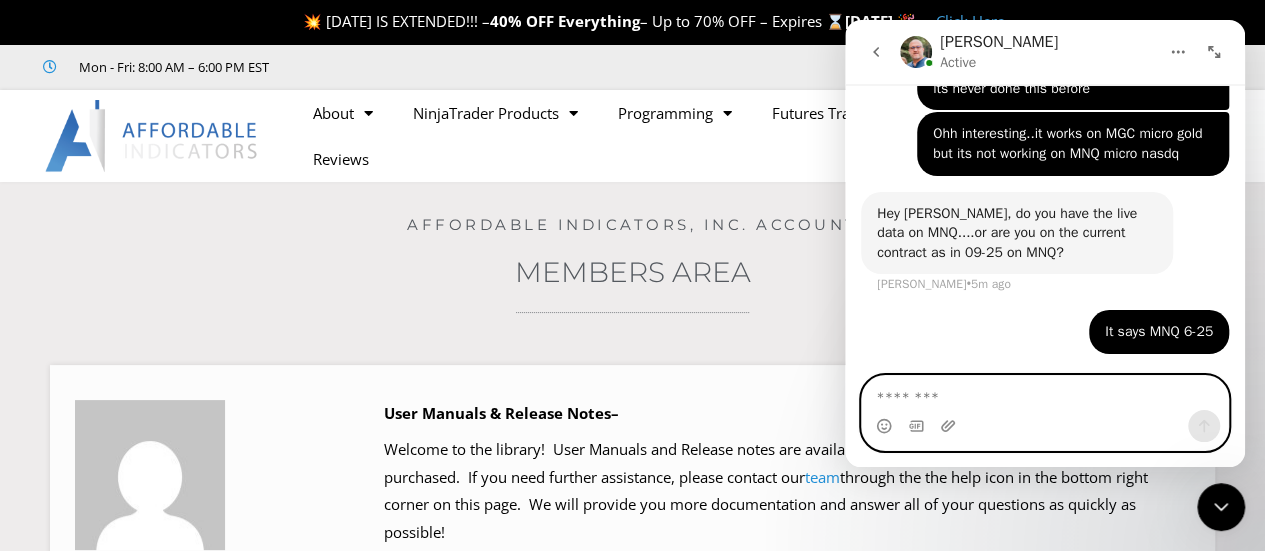 click at bounding box center (1045, 393) 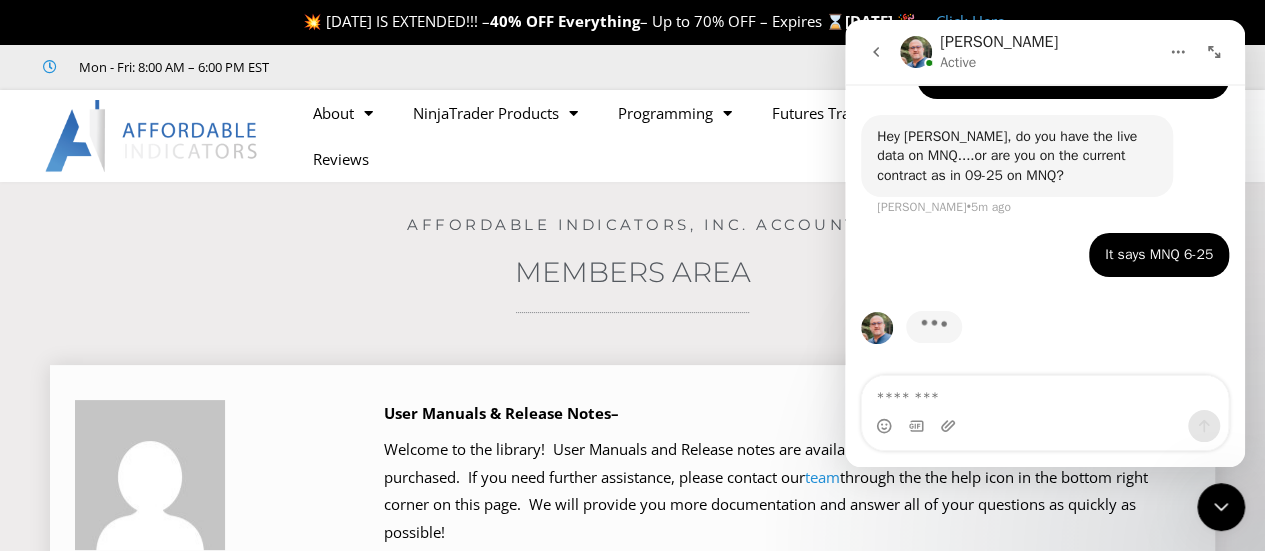 scroll, scrollTop: 3024, scrollLeft: 0, axis: vertical 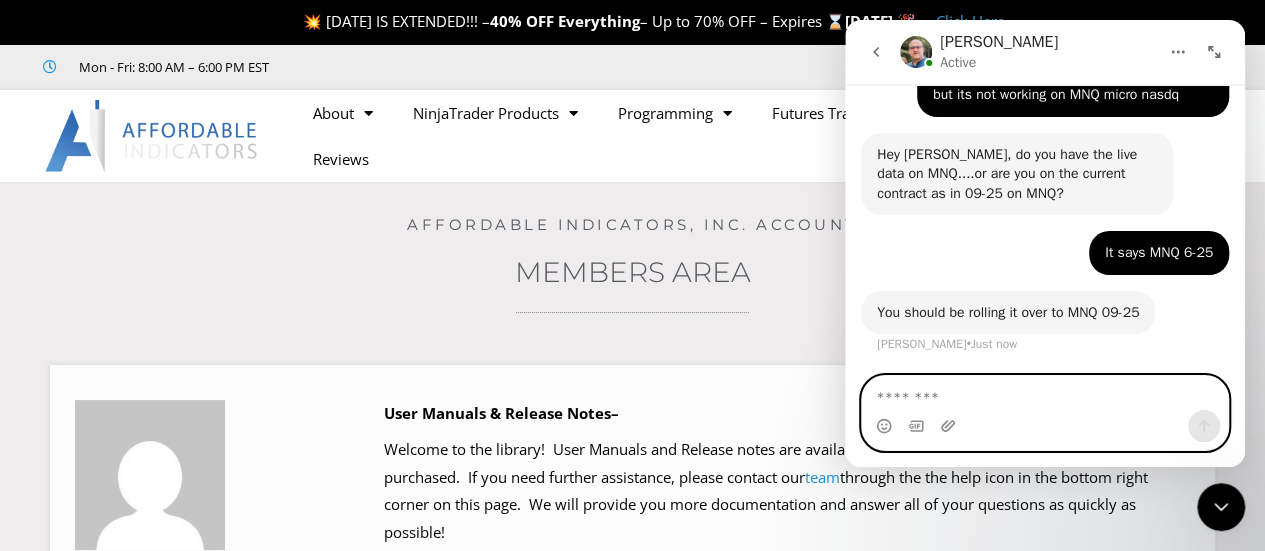 click at bounding box center [1045, 393] 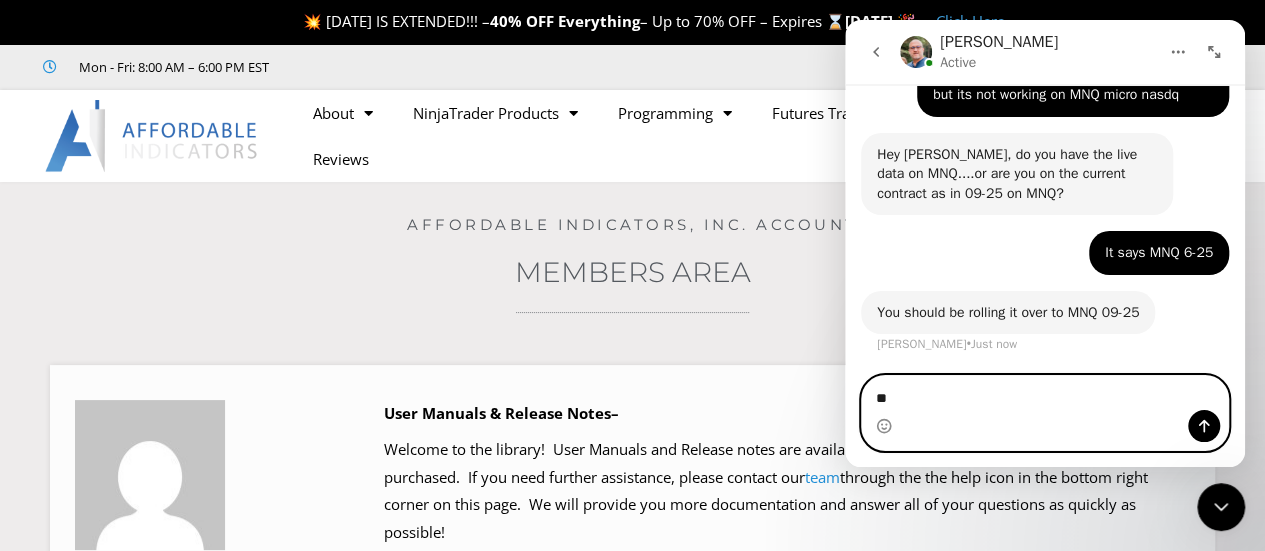 type on "*" 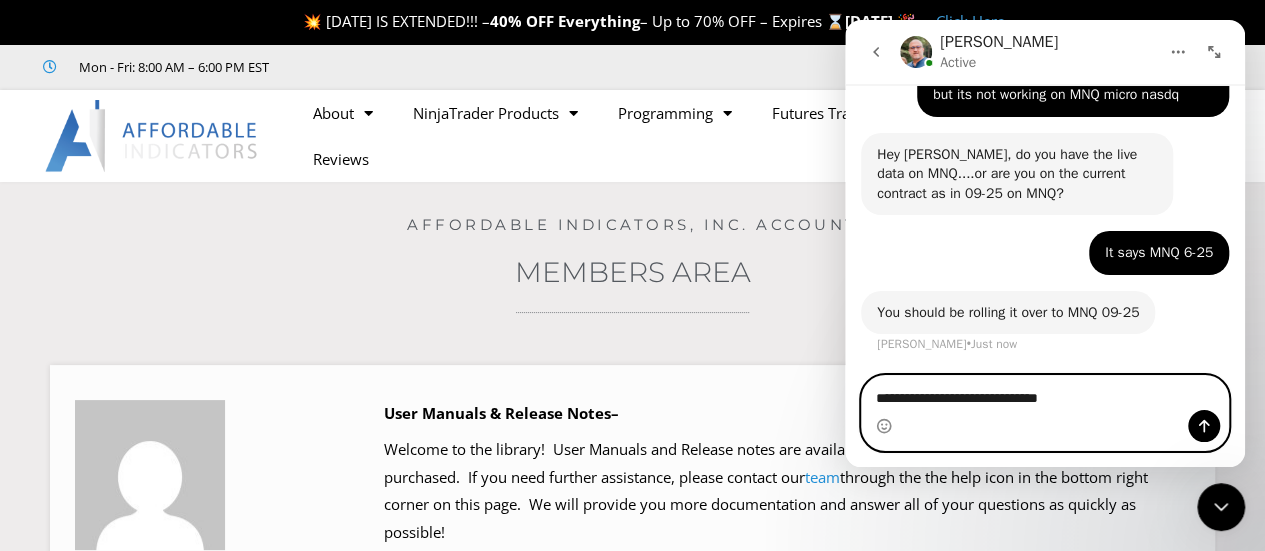 type on "**********" 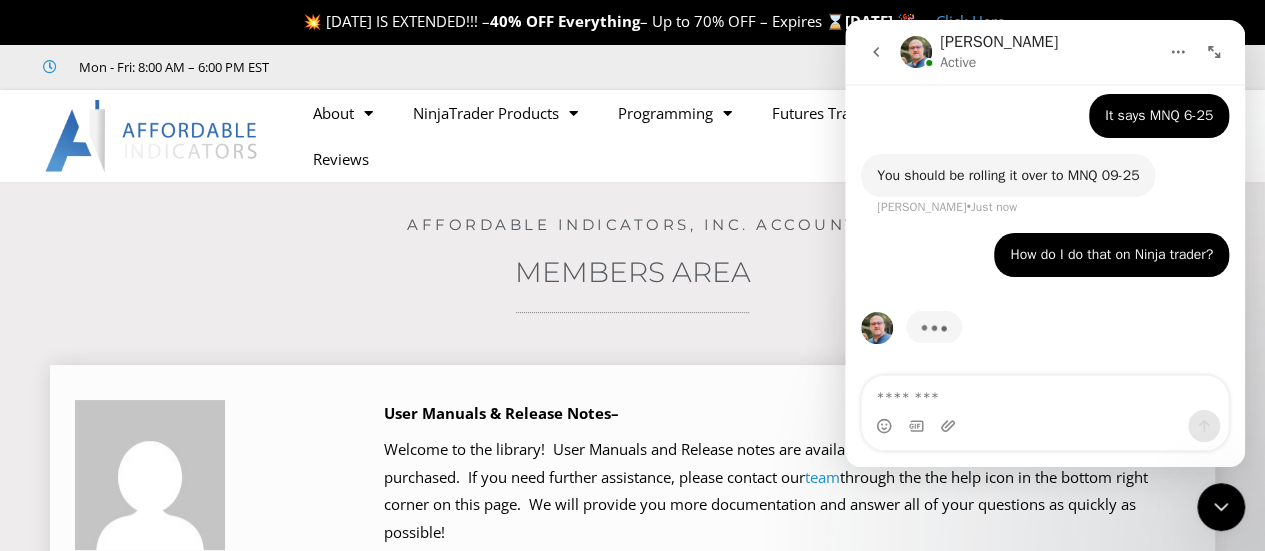 scroll, scrollTop: 3144, scrollLeft: 0, axis: vertical 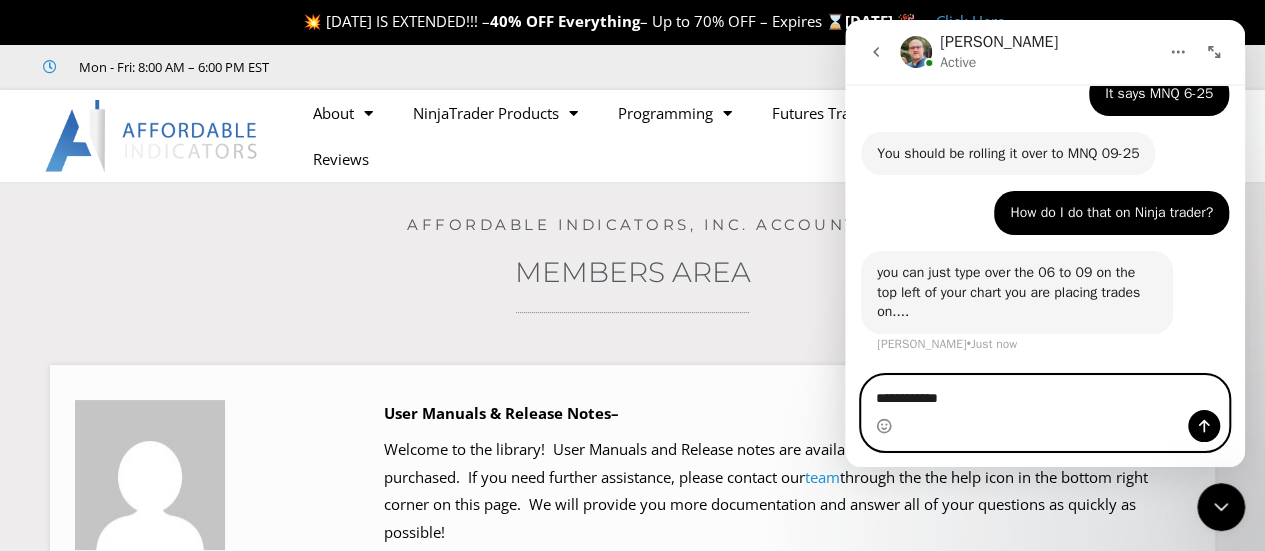 type on "**********" 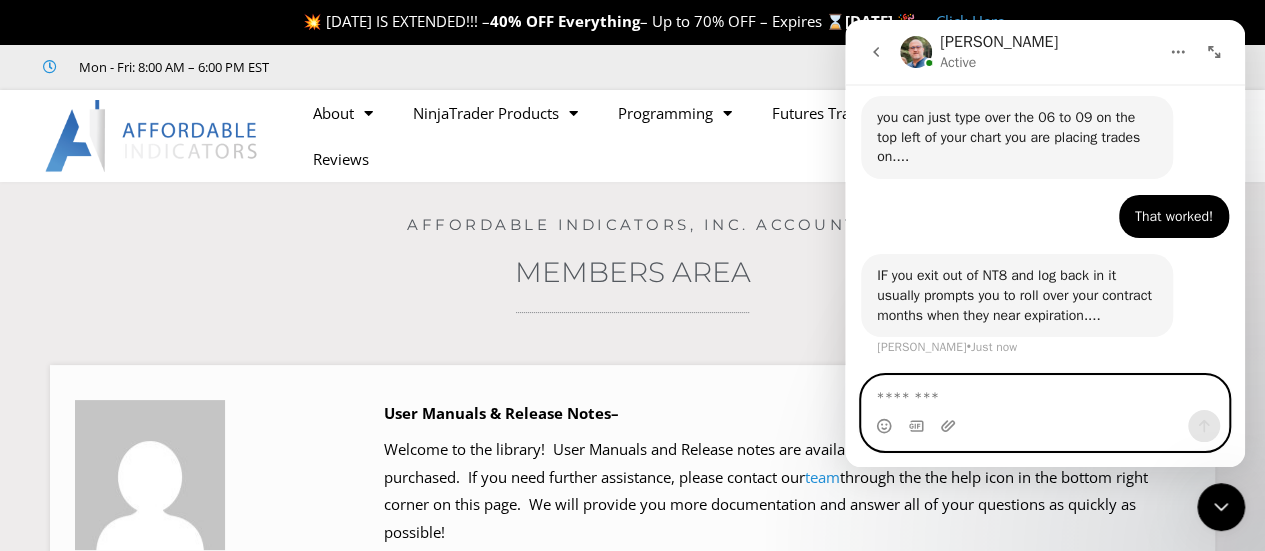 scroll, scrollTop: 3324, scrollLeft: 0, axis: vertical 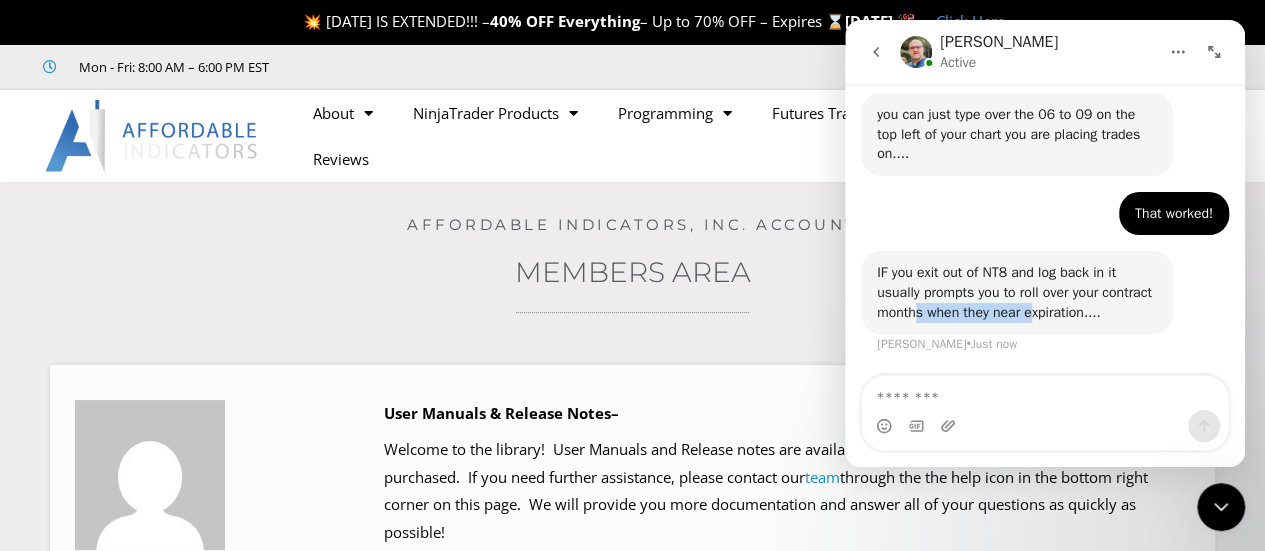 drag, startPoint x: 969, startPoint y: 317, endPoint x: 1089, endPoint y: 315, distance: 120.01666 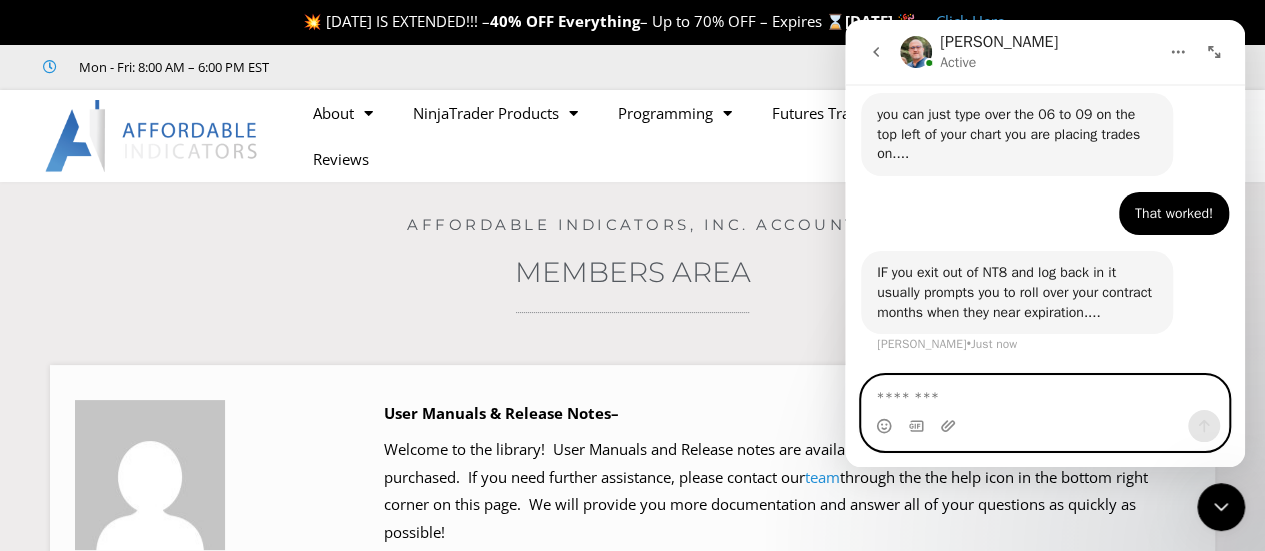 click at bounding box center [1045, 393] 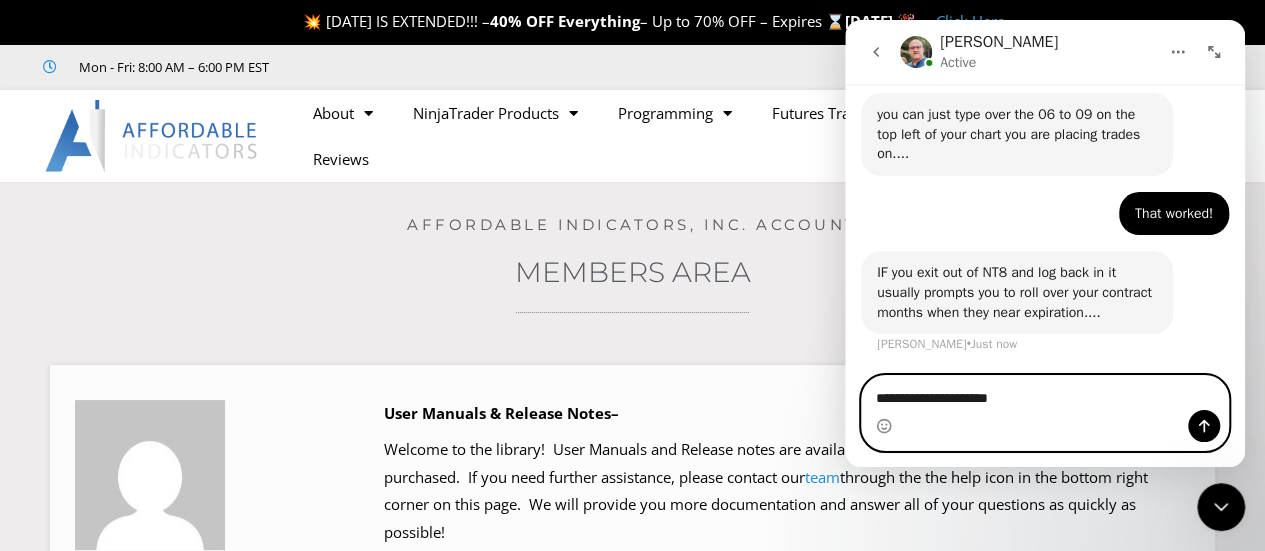 type on "**********" 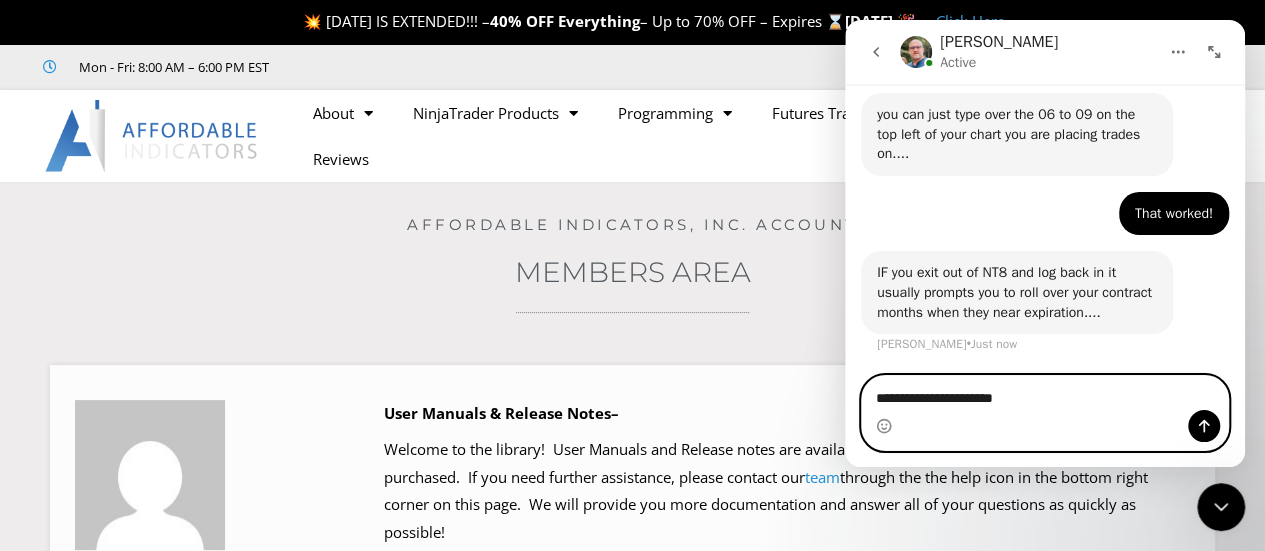 type 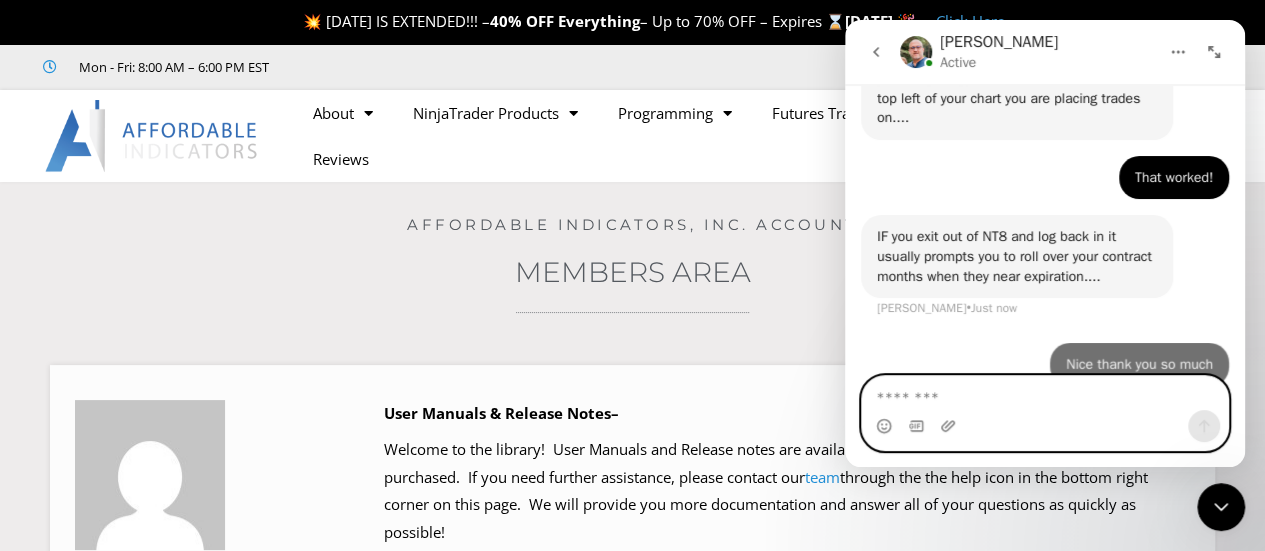 scroll, scrollTop: 3384, scrollLeft: 0, axis: vertical 